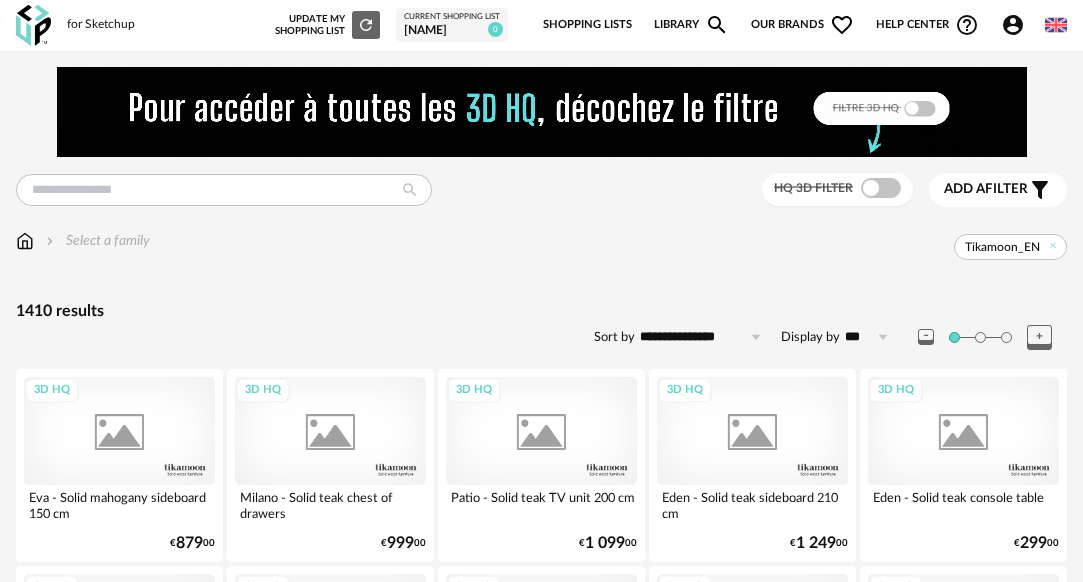 scroll, scrollTop: 0, scrollLeft: 0, axis: both 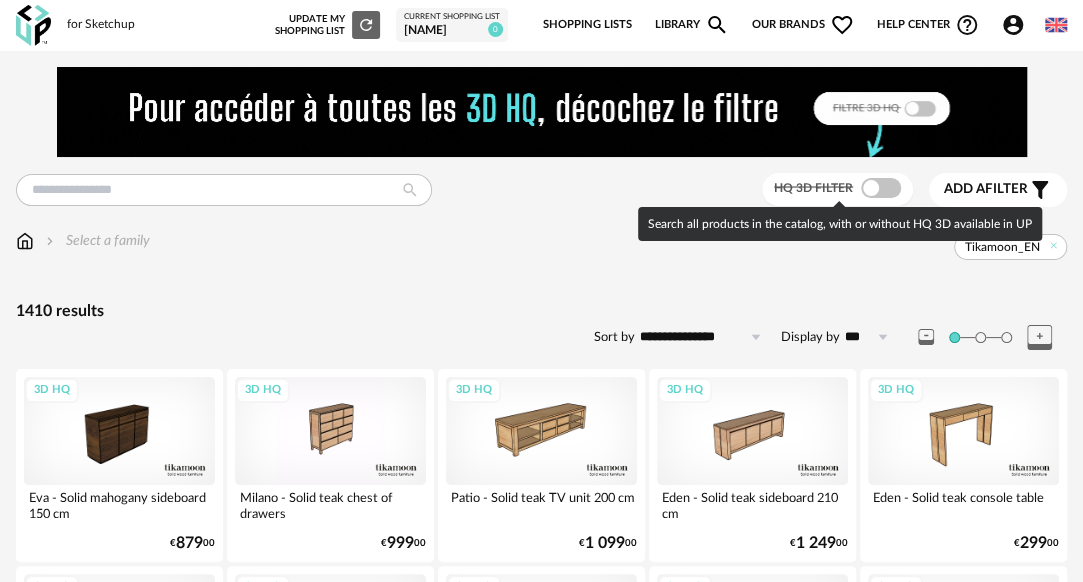 click at bounding box center [881, 188] 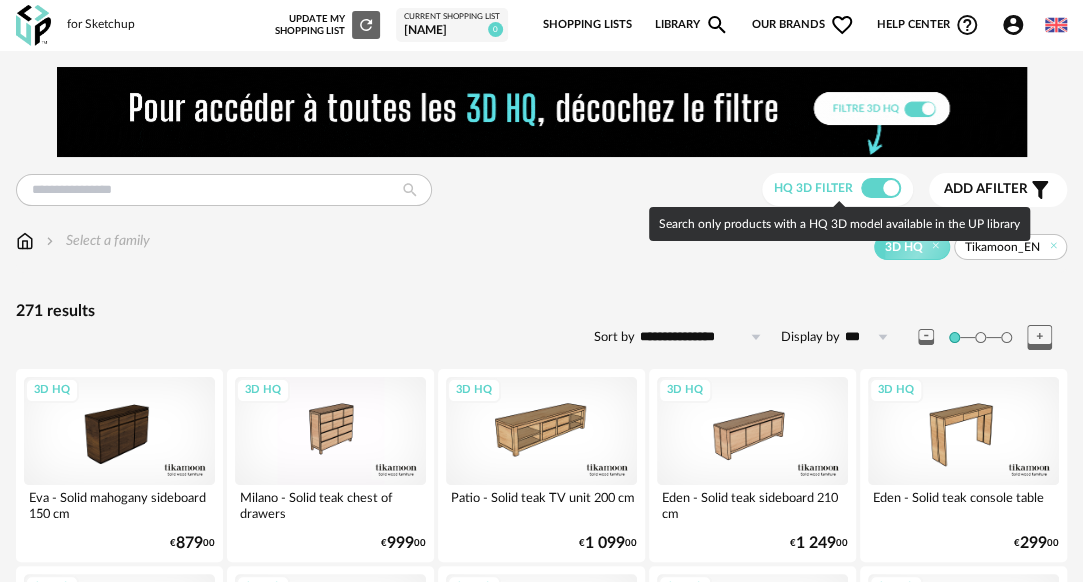 click at bounding box center (881, 188) 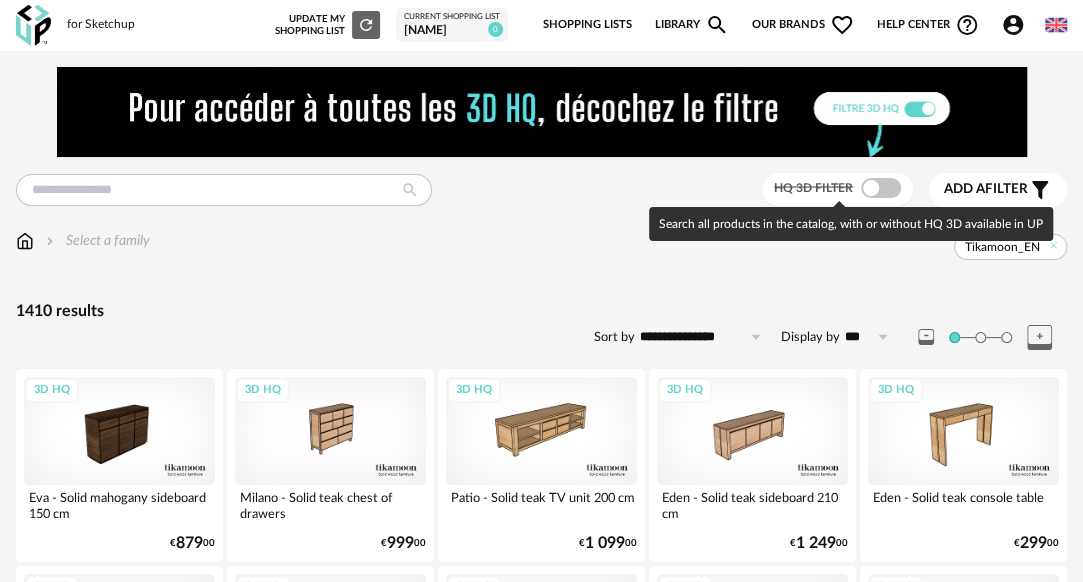 click on "**********" at bounding box center (541, 2223) 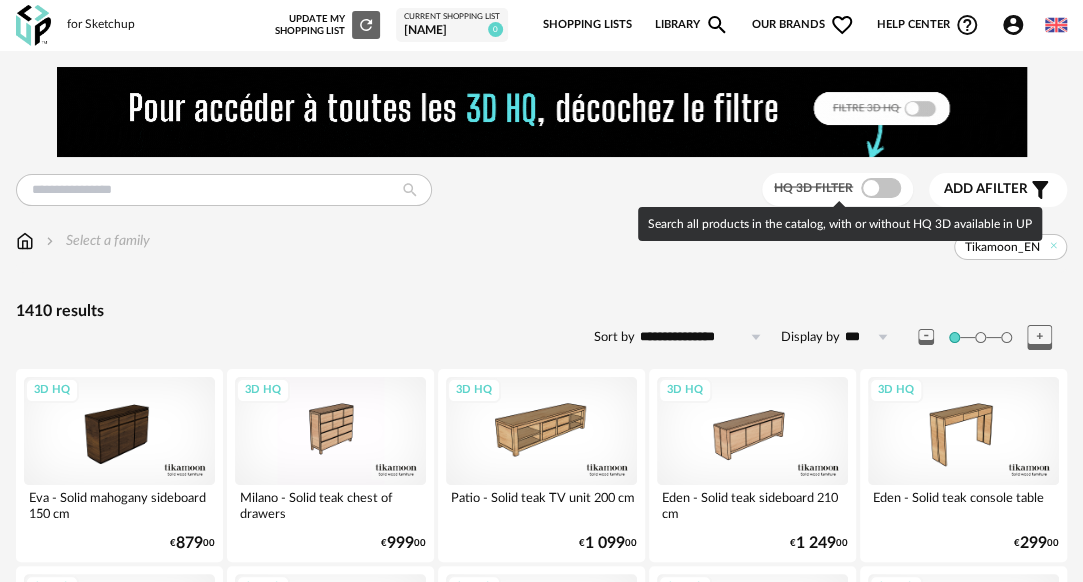 click at bounding box center (881, 188) 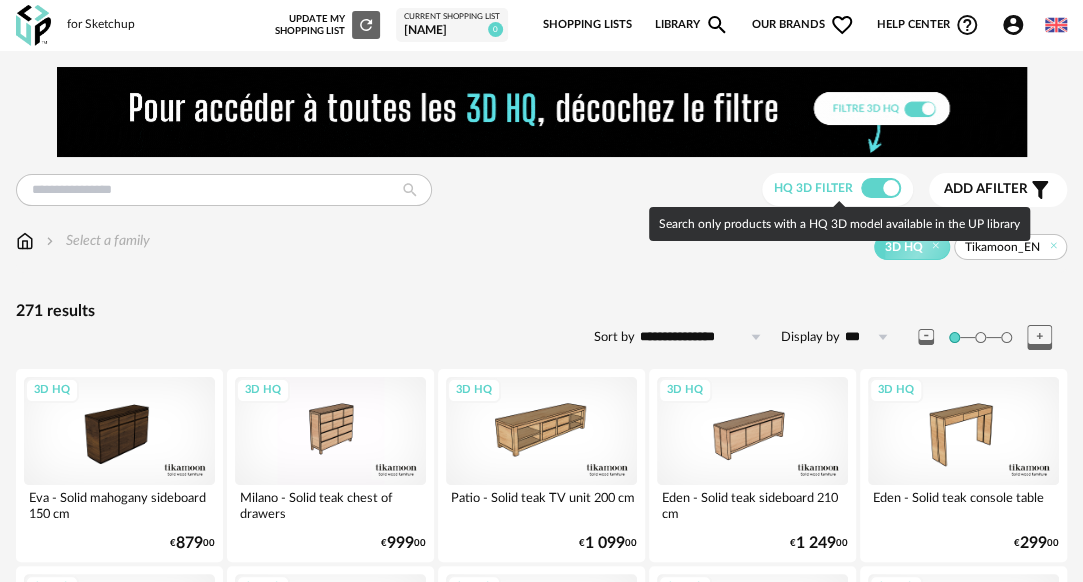 click at bounding box center [881, 188] 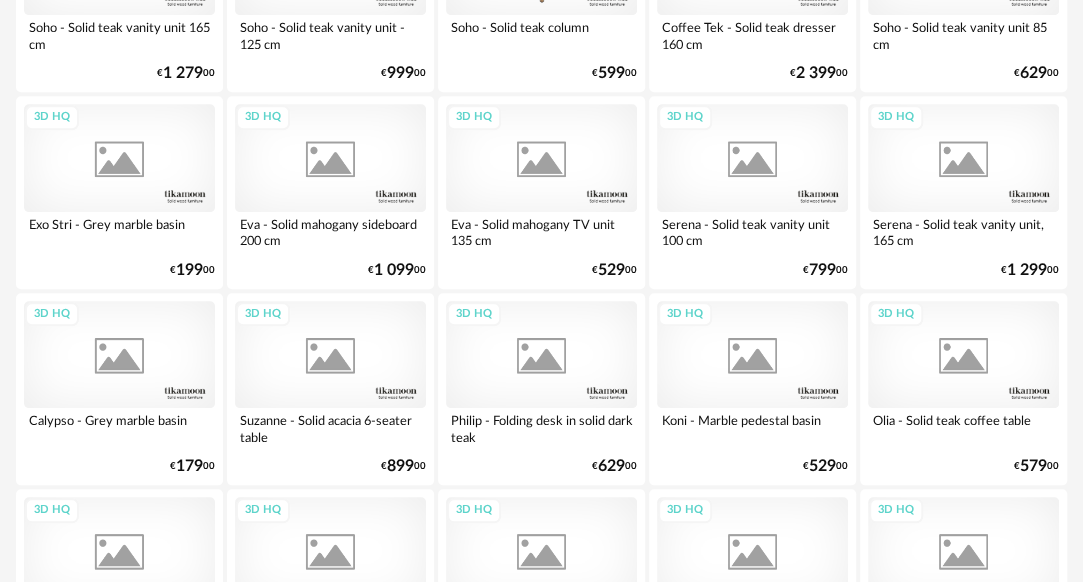 scroll, scrollTop: 0, scrollLeft: 0, axis: both 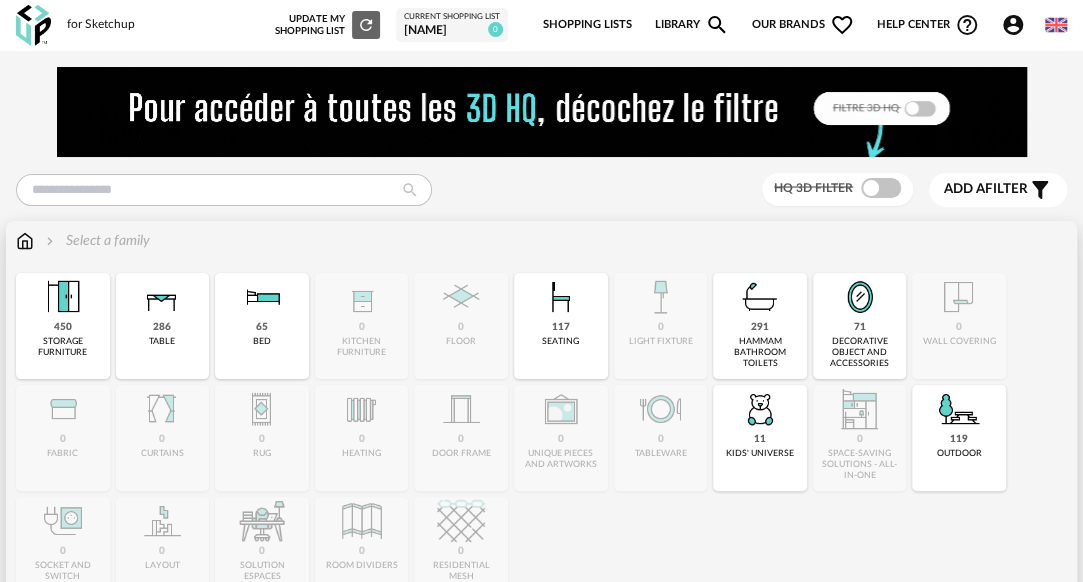 click on "65
bed" at bounding box center (262, 326) 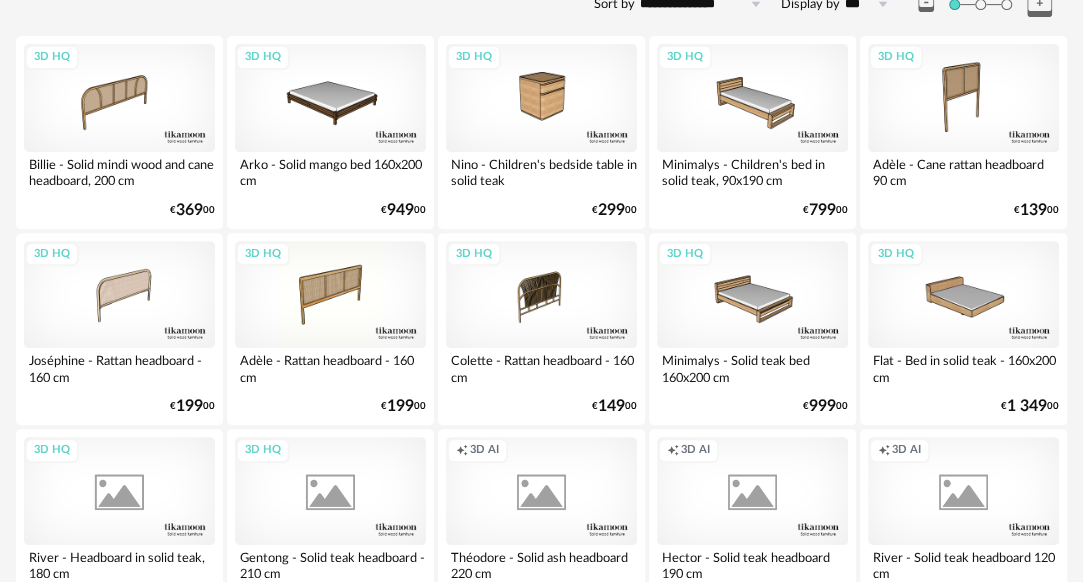 scroll, scrollTop: 500, scrollLeft: 0, axis: vertical 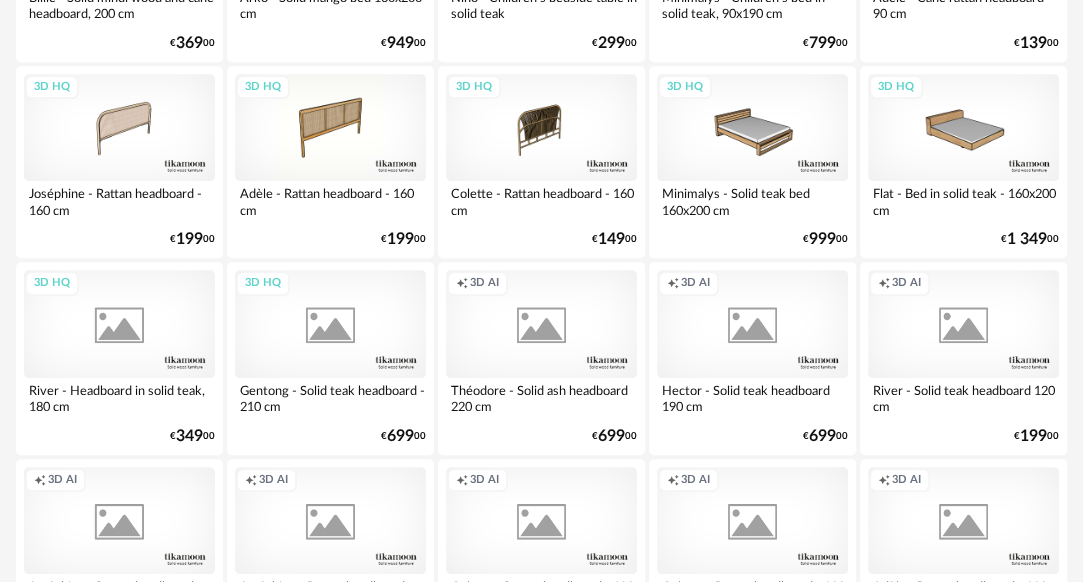 click on "Creation icon   3D AI" at bounding box center (541, 323) 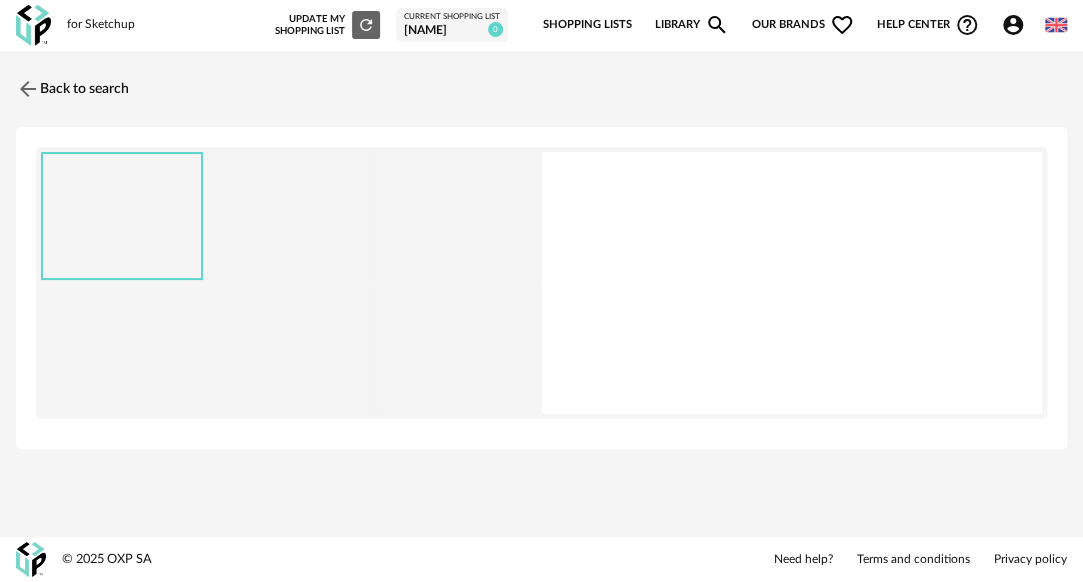 scroll, scrollTop: 0, scrollLeft: 0, axis: both 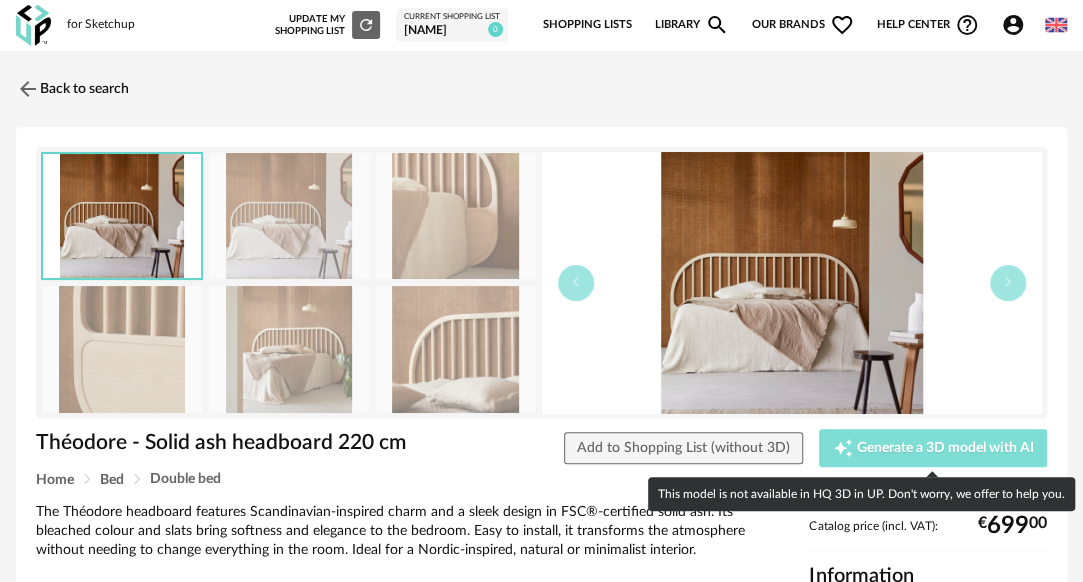 click on "Generate a 3D model with AI" at bounding box center [945, 448] 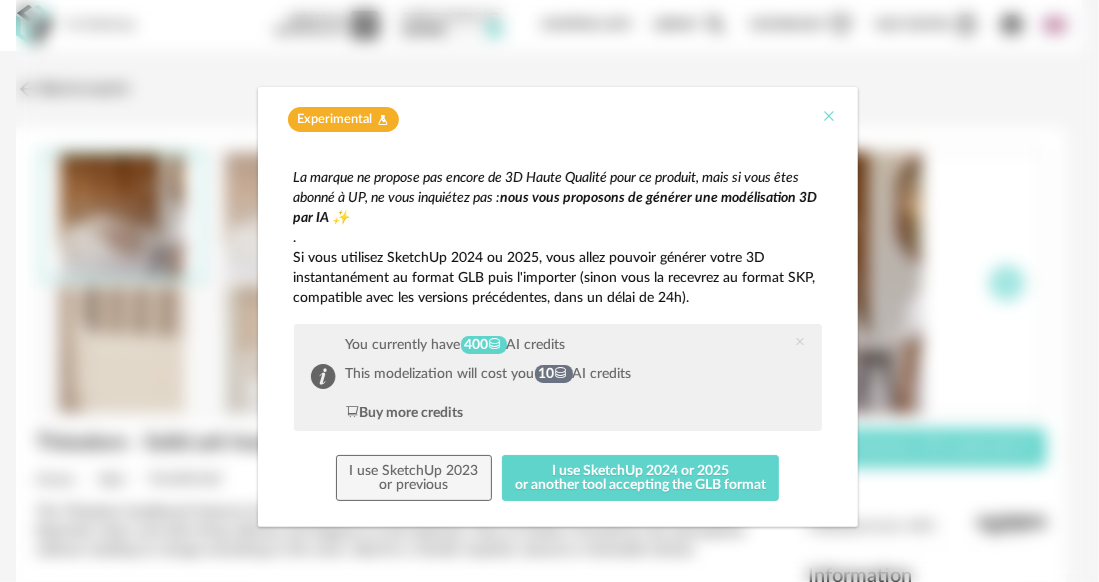 click at bounding box center [830, 116] 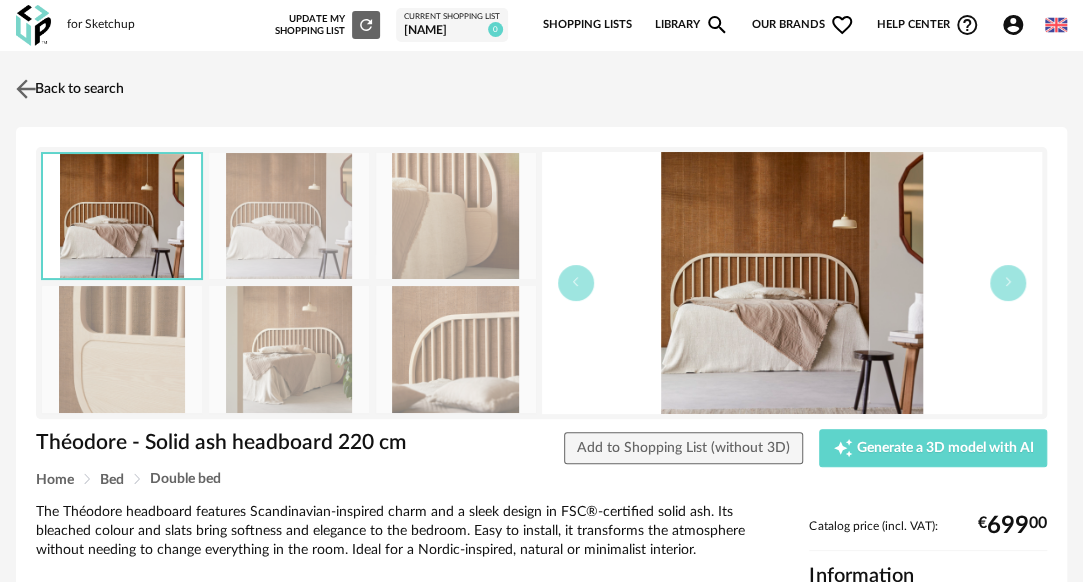 click at bounding box center (26, 88) 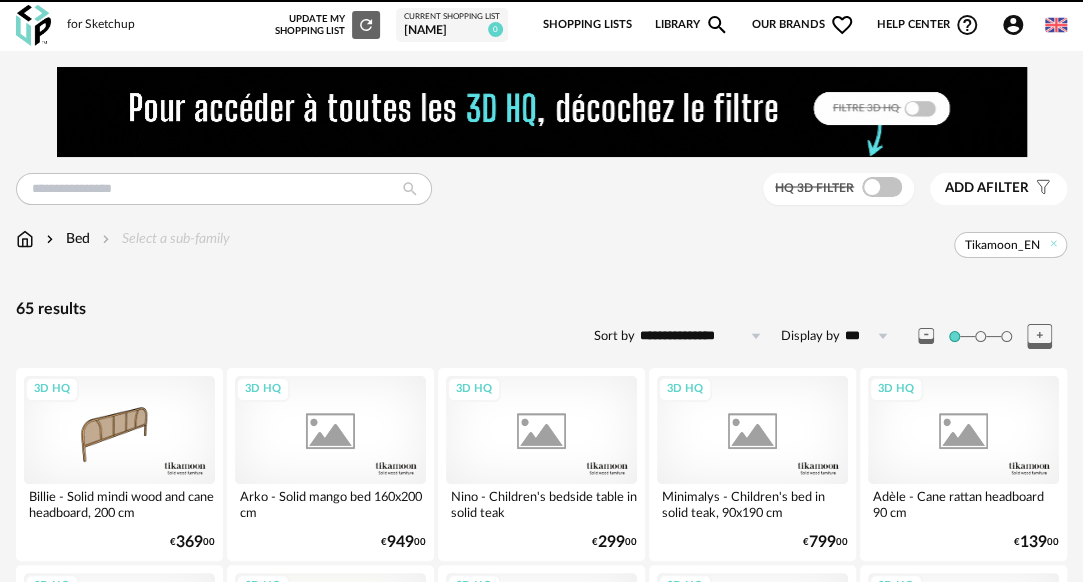 scroll, scrollTop: 500, scrollLeft: 0, axis: vertical 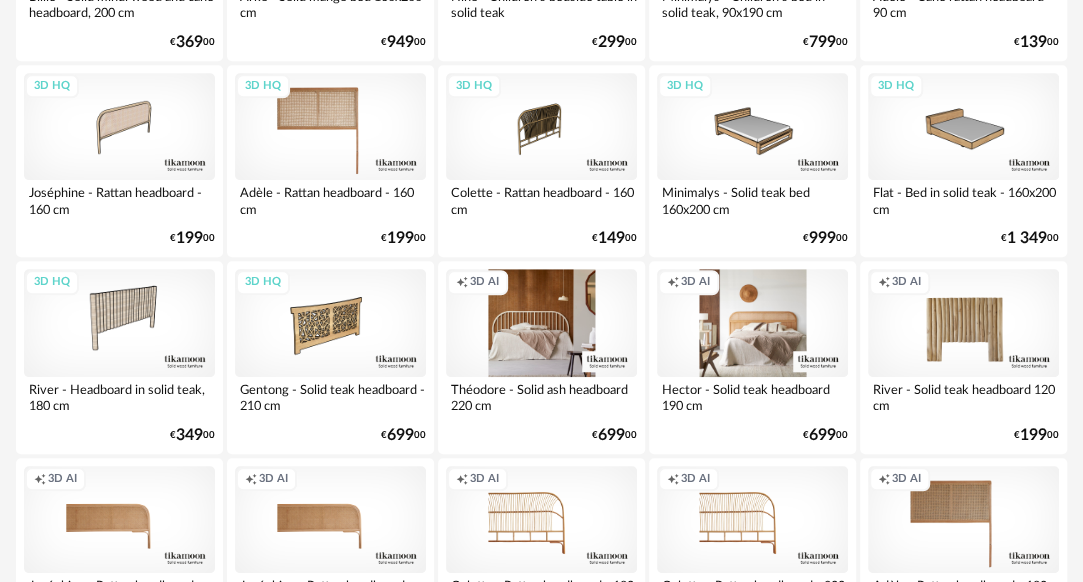 click on "3D HQ" at bounding box center [330, 126] 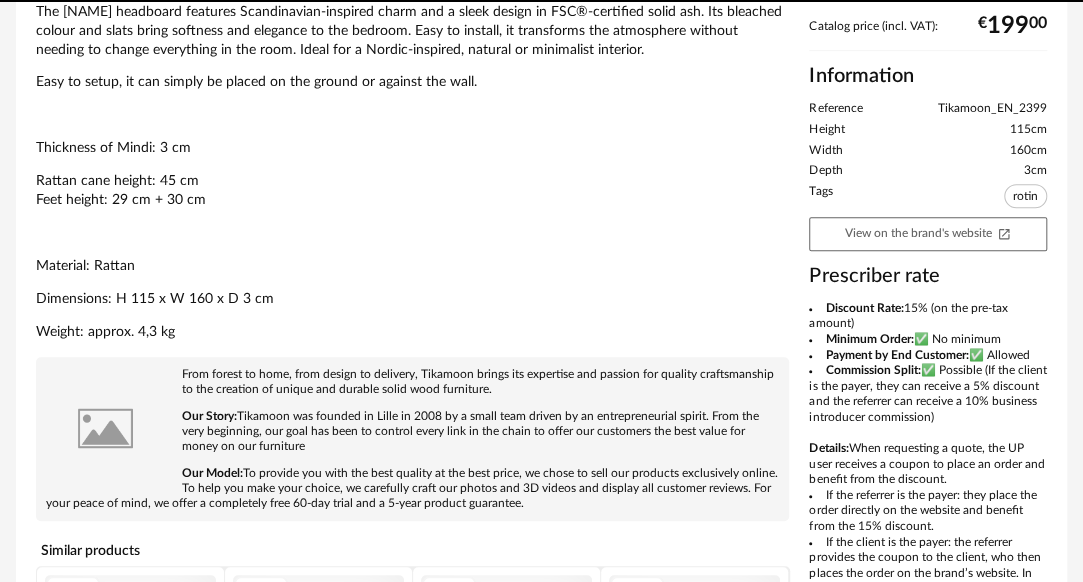 scroll, scrollTop: 0, scrollLeft: 0, axis: both 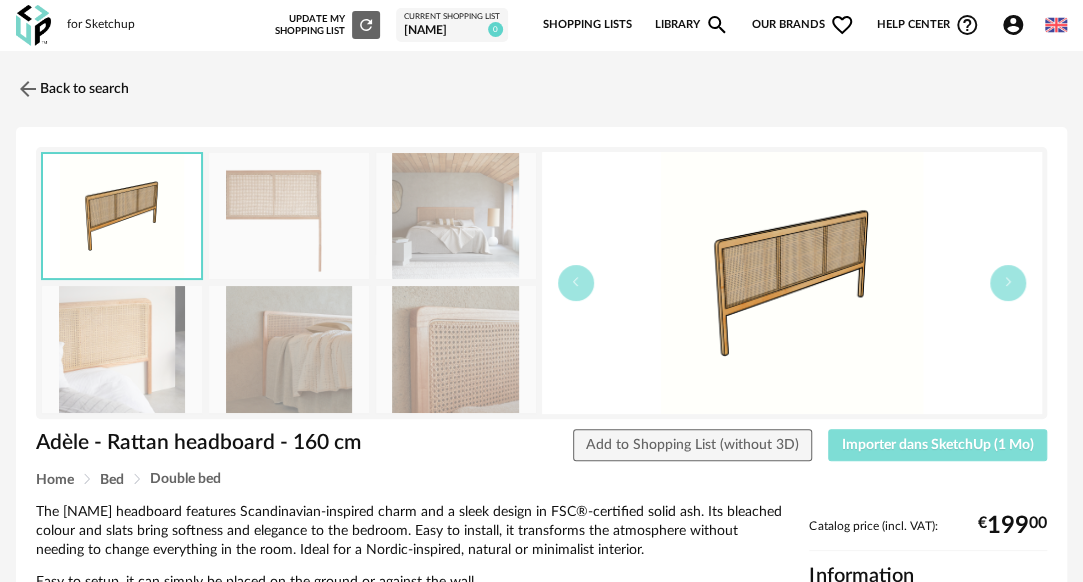 click on "Importer dans SketchUp (1 Mo)" at bounding box center (937, 445) 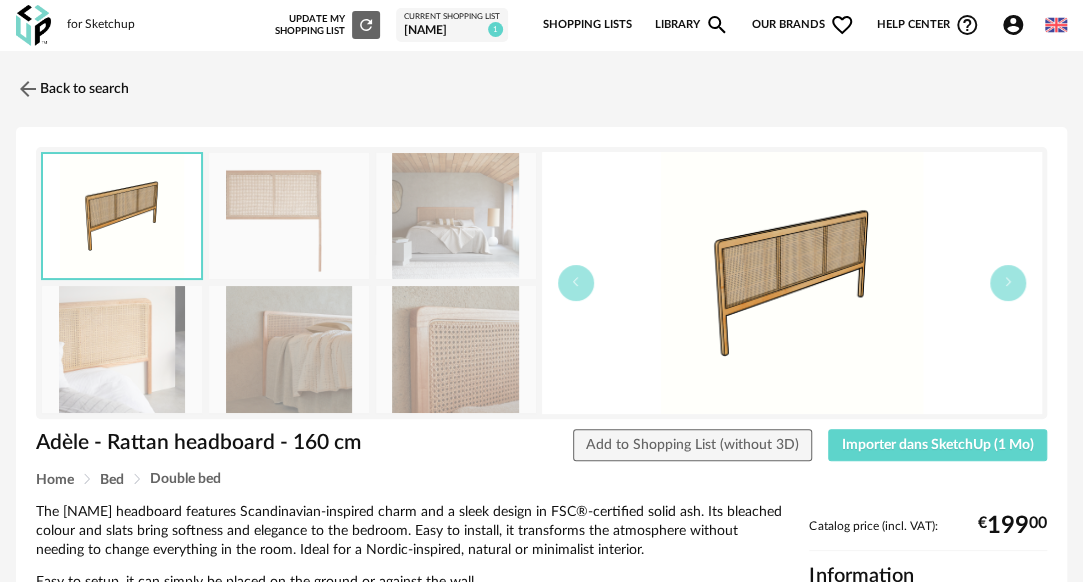 click on "[NAME]" at bounding box center (452, 31) 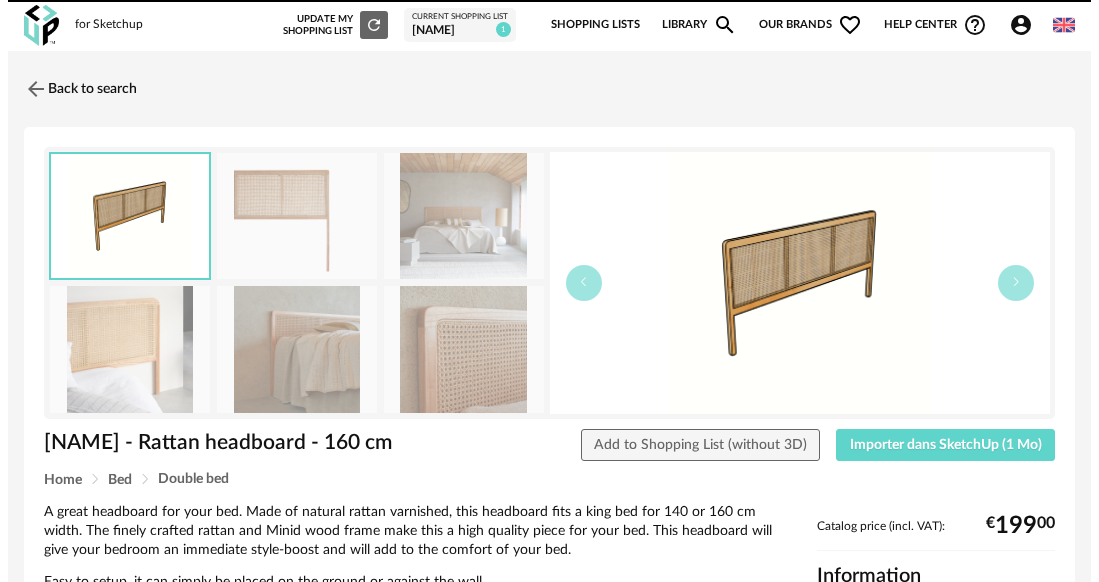 scroll, scrollTop: 0, scrollLeft: 0, axis: both 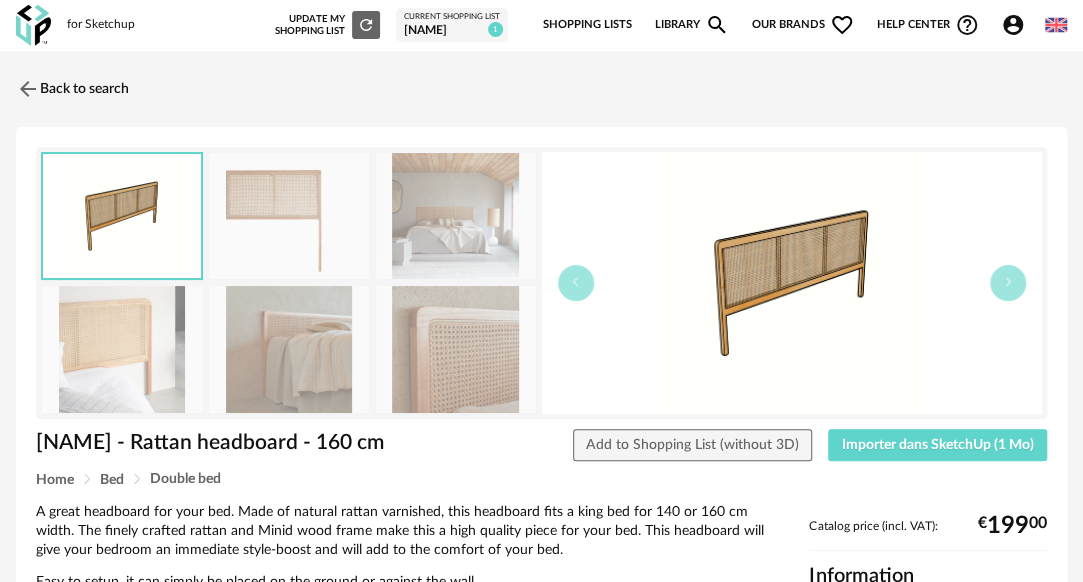 click on "[NAME]" at bounding box center (452, 31) 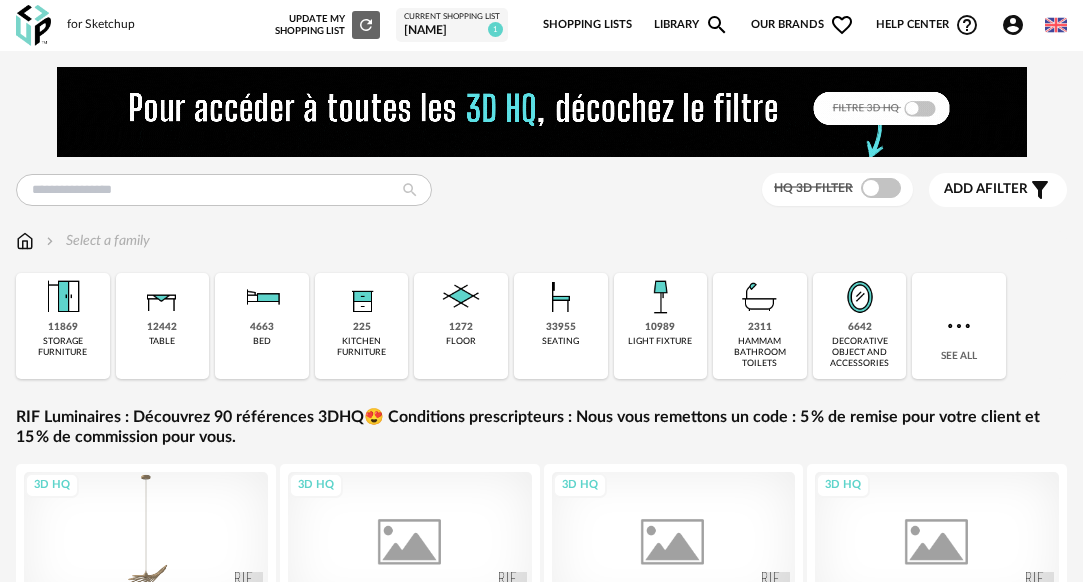 click on "[NAME]" at bounding box center [452, 31] 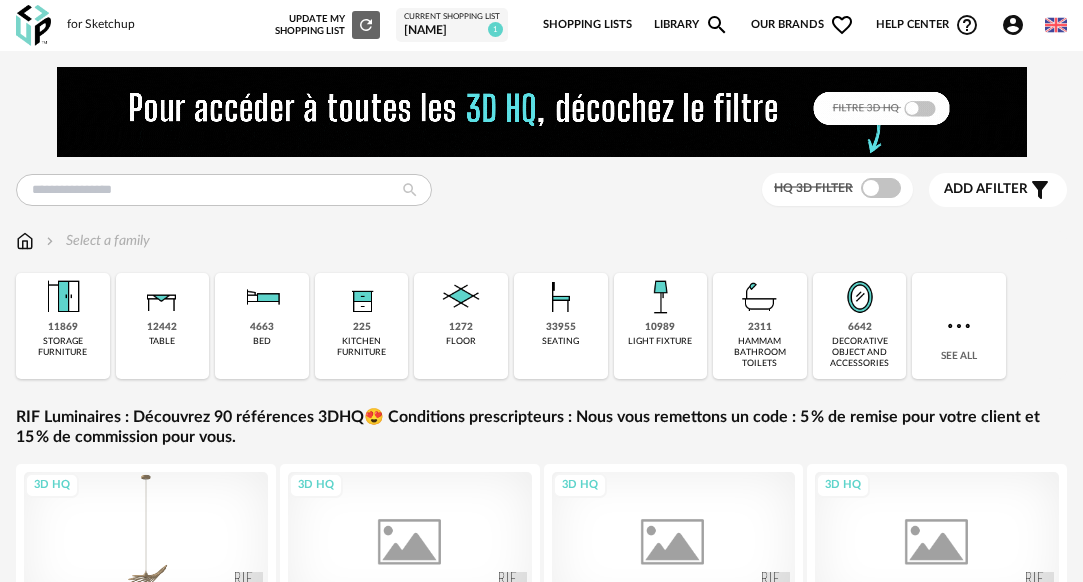 scroll, scrollTop: 0, scrollLeft: 0, axis: both 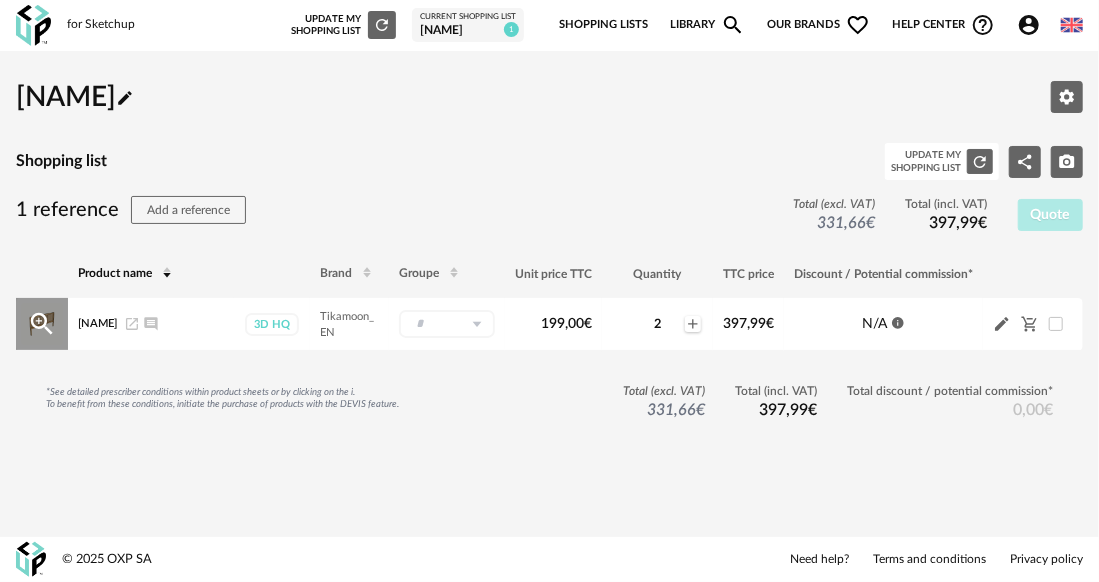 click on "2" at bounding box center (657, 324) 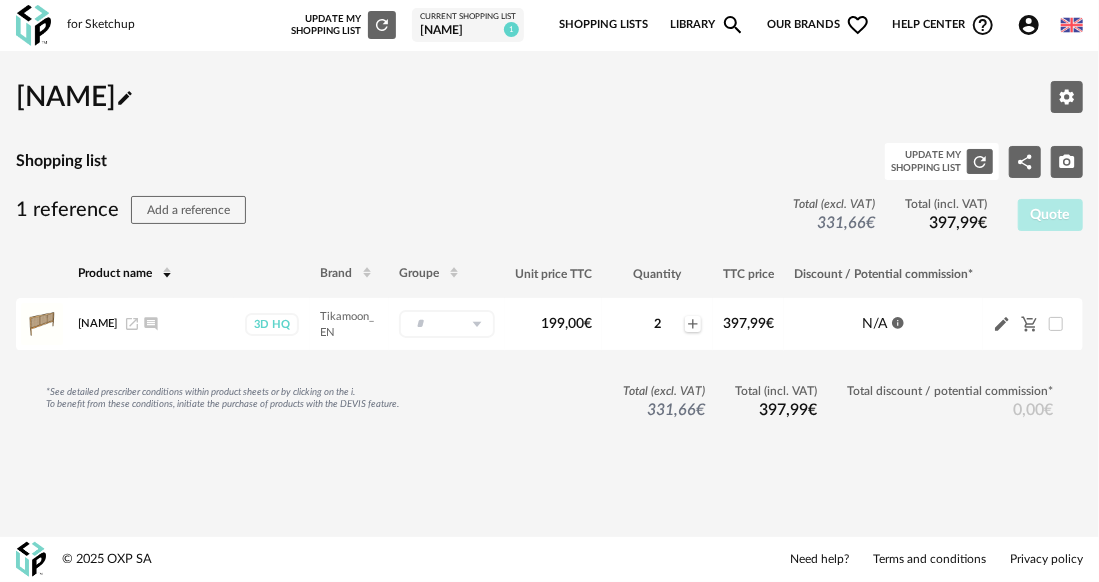 click on "Shopping Lists" at bounding box center (603, 25) 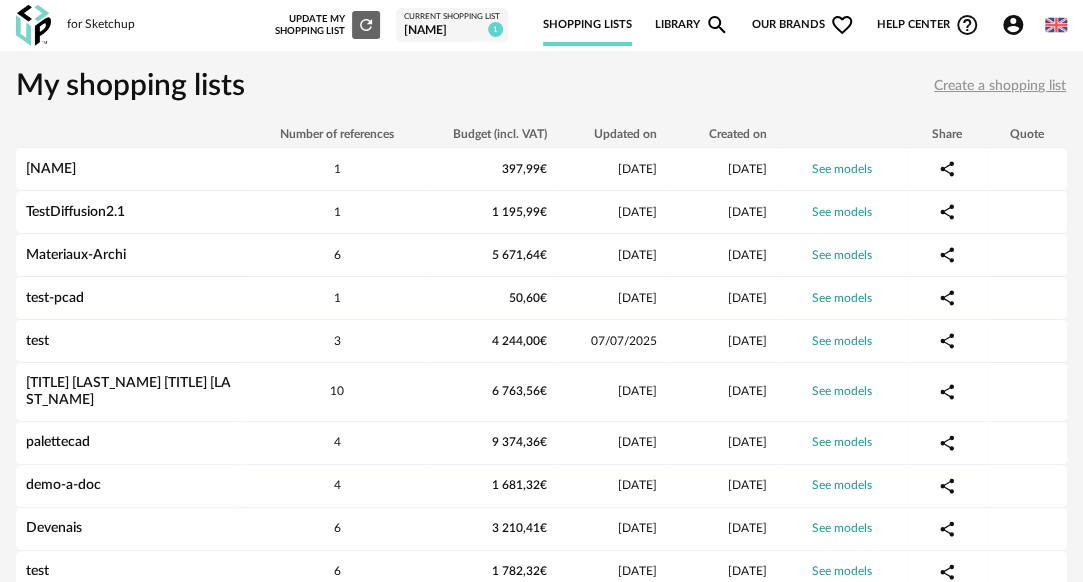 click at bounding box center (541, 291) 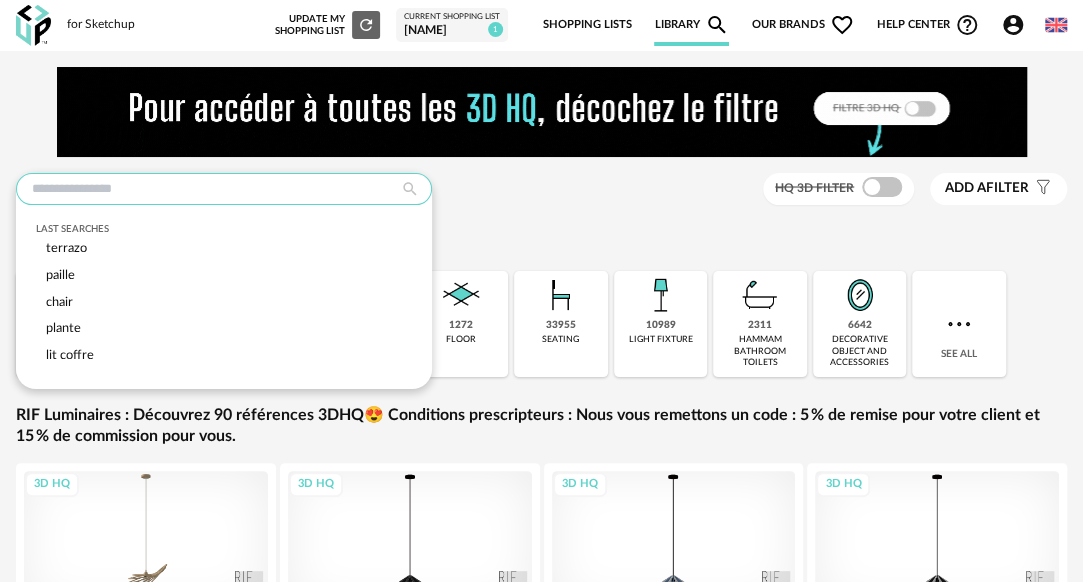 click at bounding box center [224, 189] 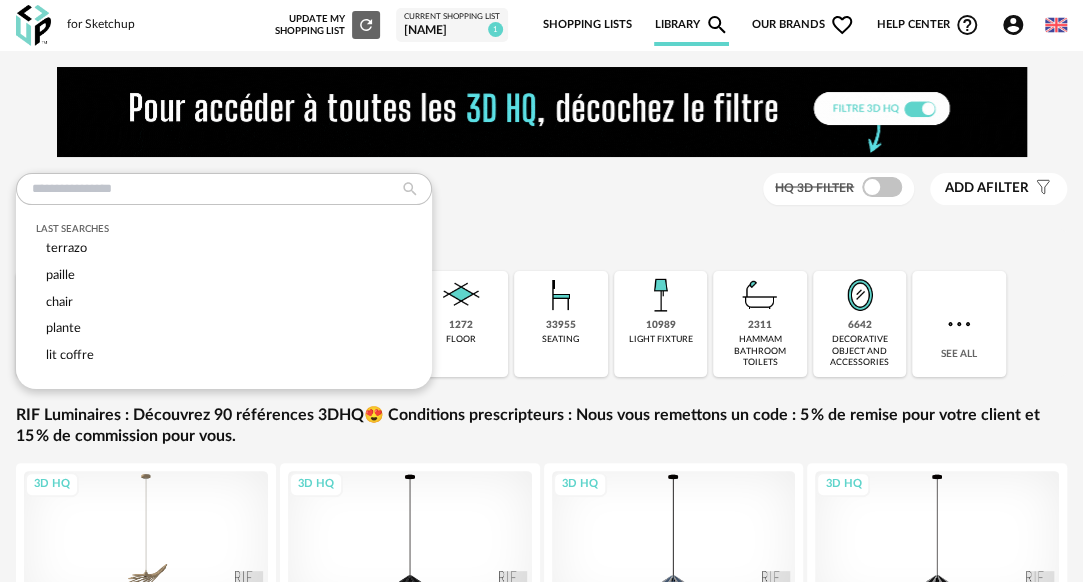 click on "Select a family" at bounding box center (541, 239) 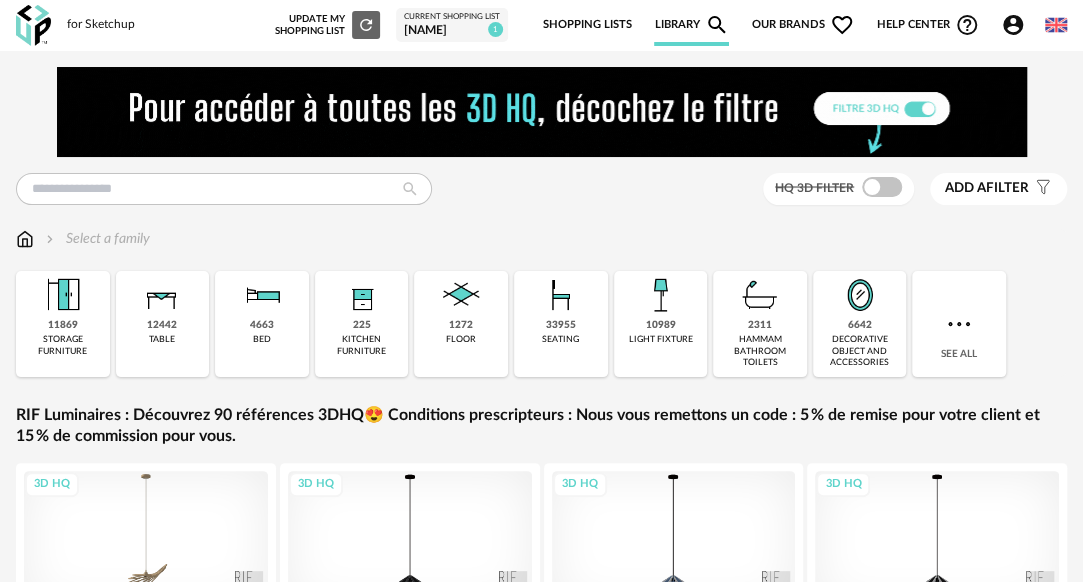 scroll, scrollTop: 166, scrollLeft: 0, axis: vertical 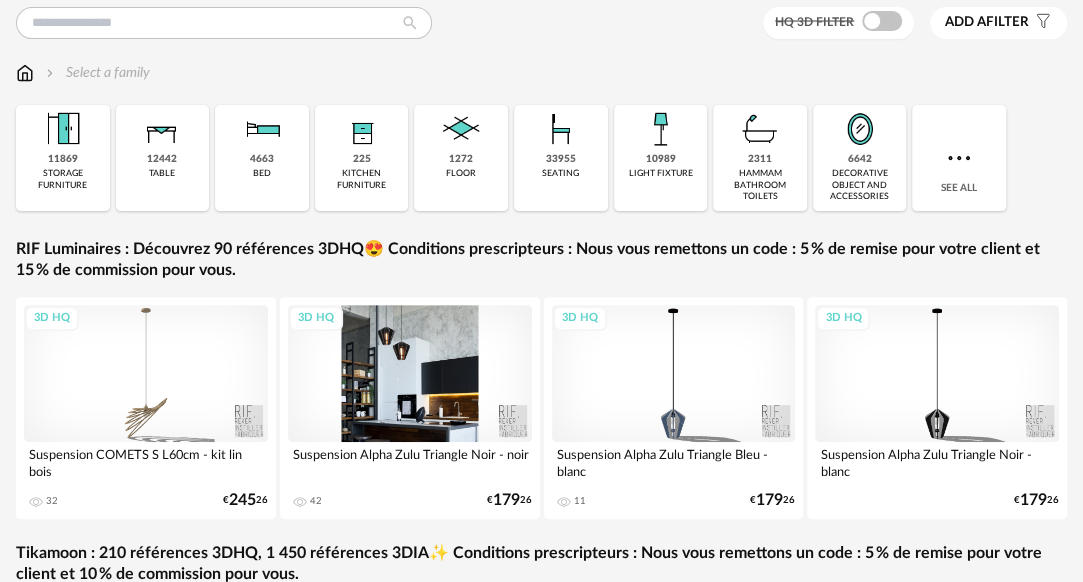 click on "3D HQ" at bounding box center [410, 373] 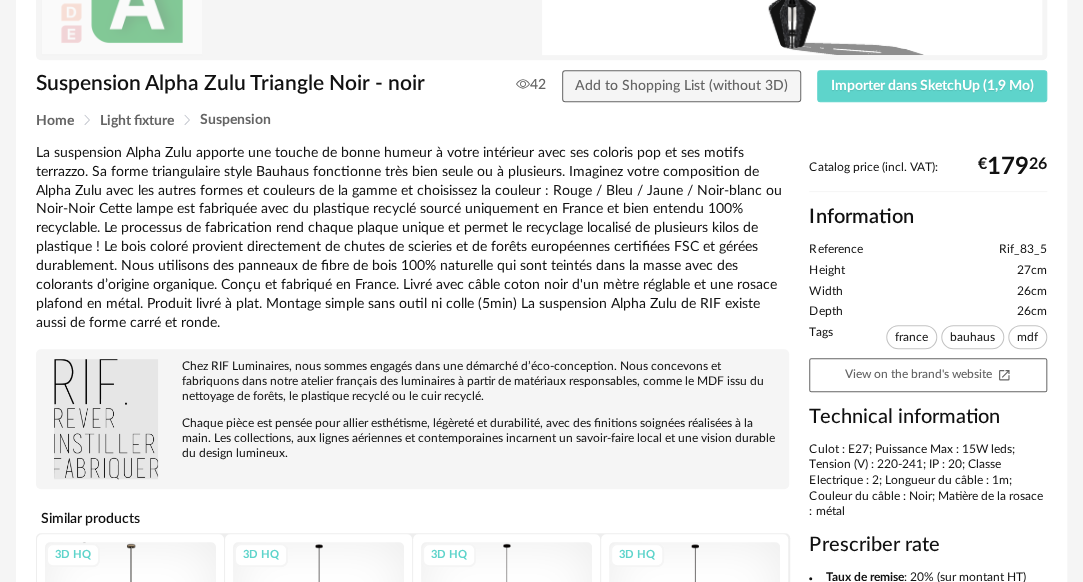 scroll, scrollTop: 333, scrollLeft: 0, axis: vertical 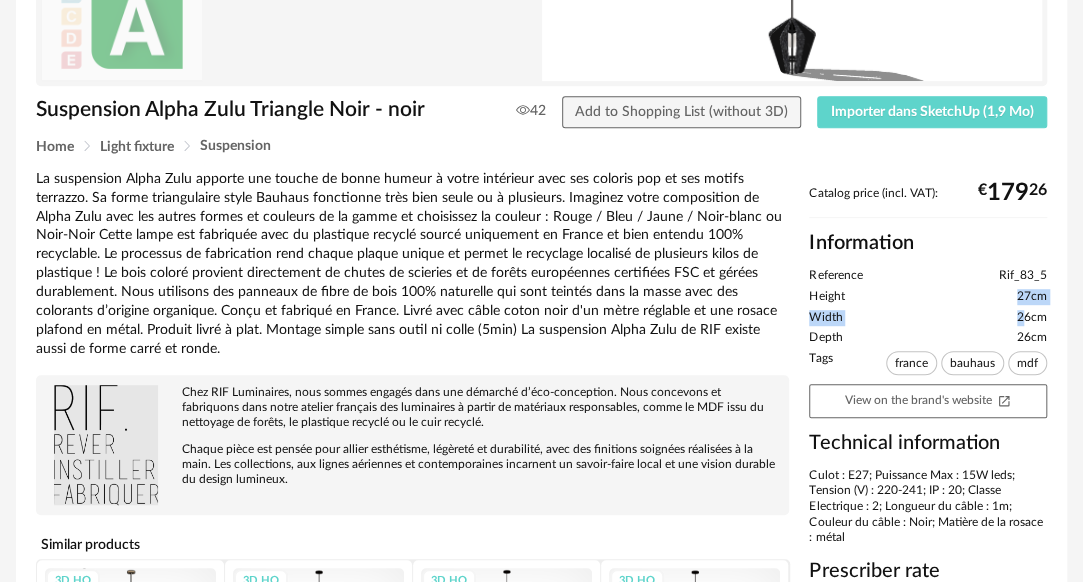 drag, startPoint x: 1014, startPoint y: 302, endPoint x: 1022, endPoint y: 322, distance: 21.540659 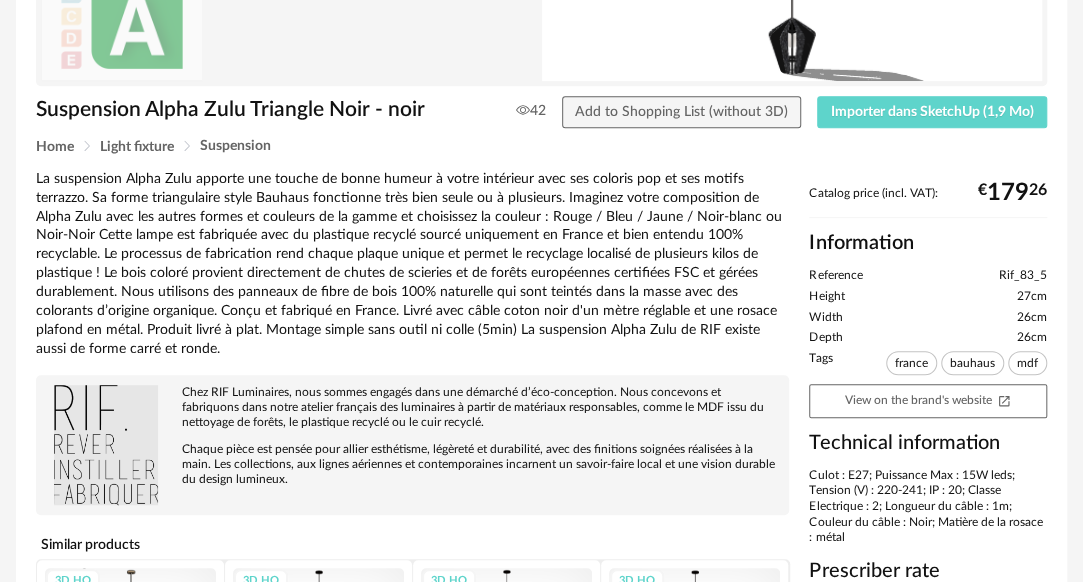 click on "Catalog price (incl. VAT):
€ 179 26
Information   Reference   Rif_83_5   Height   27cm   Width   26cm   Depth   26cm   Tags   france bauhaus mdf
View on the brand's website
Open In New icon     Technical information   Culot : E27; Puissance Max : 15W leds; Tension (V) : 220-241; IP : 20; Classe Electrique  : 2; Longueur du câble : 1m; Couleur du câble : Noir; Matière de la rosace : métal     Prescriber rate
Taux de remise   :  20% (sur montant HT)
Minimum de commande   :✅ Pas de minimum
Paiement par client final   :✅ Autorisé
Répartition de commission   :✅  Possible, (Si le client est payeur, il peut bénéficier de 5% de remise et le prescripteur d’une commission d’apporteur d’affaires de 15%).
Détails
Pour bénéficier des conditions négociées par UP, utilisez la fonctionnalité   Devis" at bounding box center [928, 578] 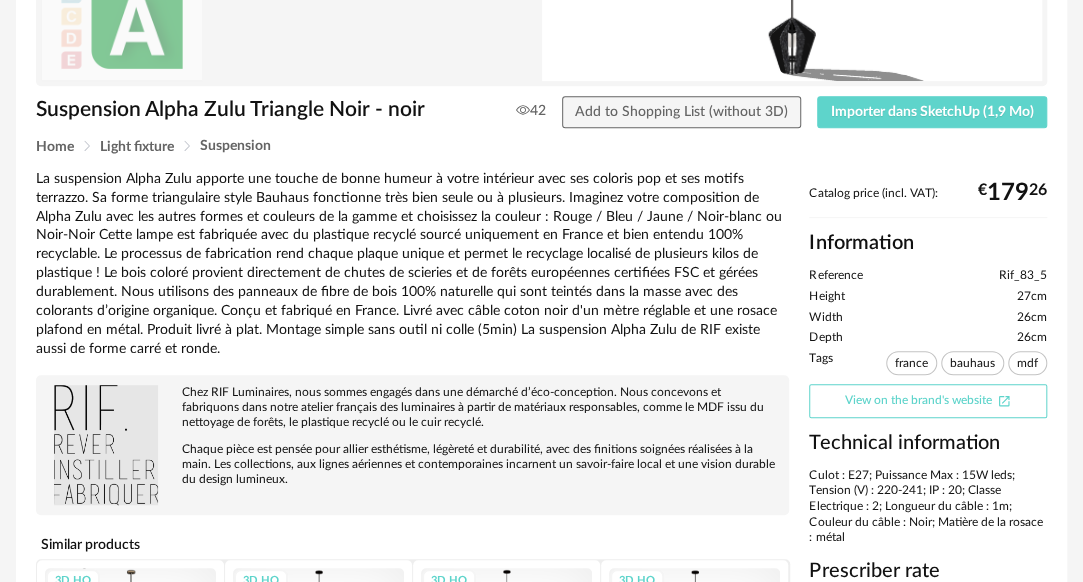 click on "View on the brand's website
Open In New icon" at bounding box center (928, 401) 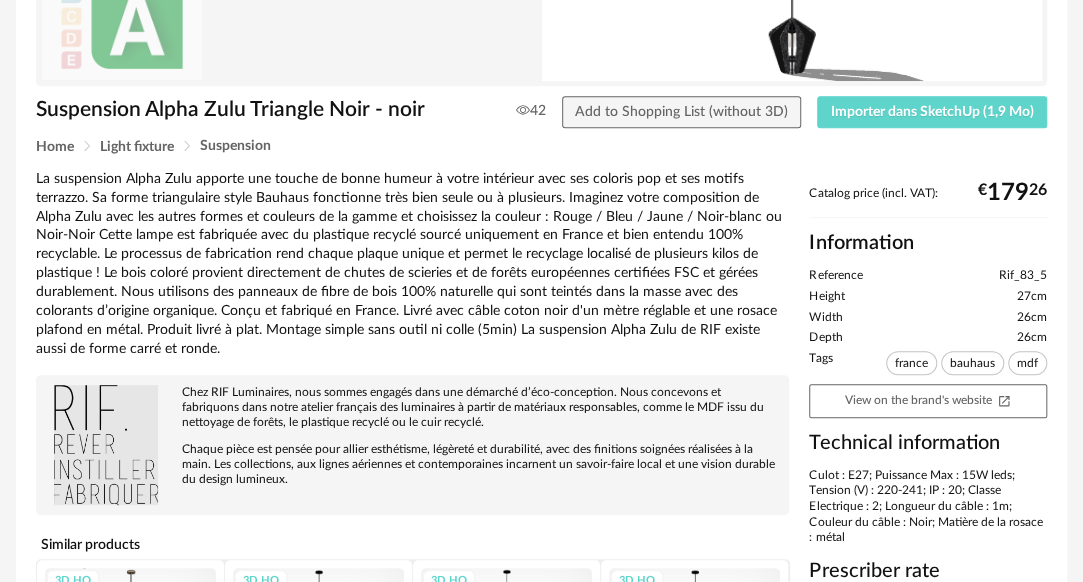 click on "Culot : E27; Puissance Max : 15W leds; Tension (V) : 220-241; IP : 20; Classe Electrique  : 2; Longueur du câble : 1m; Couleur du câble : Noir; Matière de la rosace : métal" at bounding box center (928, 507) 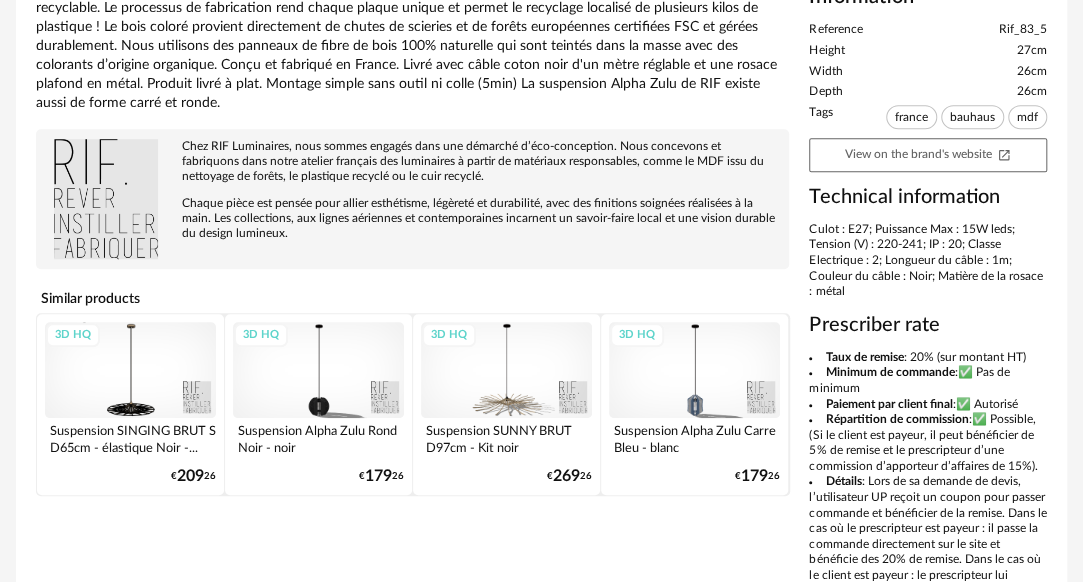 scroll, scrollTop: 666, scrollLeft: 0, axis: vertical 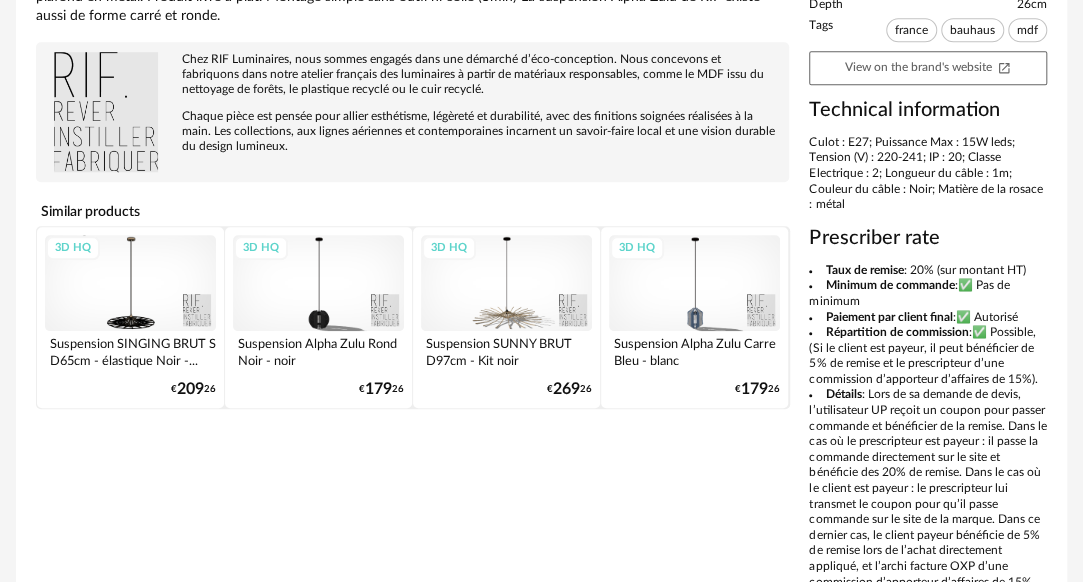 drag, startPoint x: 882, startPoint y: 293, endPoint x: 888, endPoint y: 256, distance: 37.48333 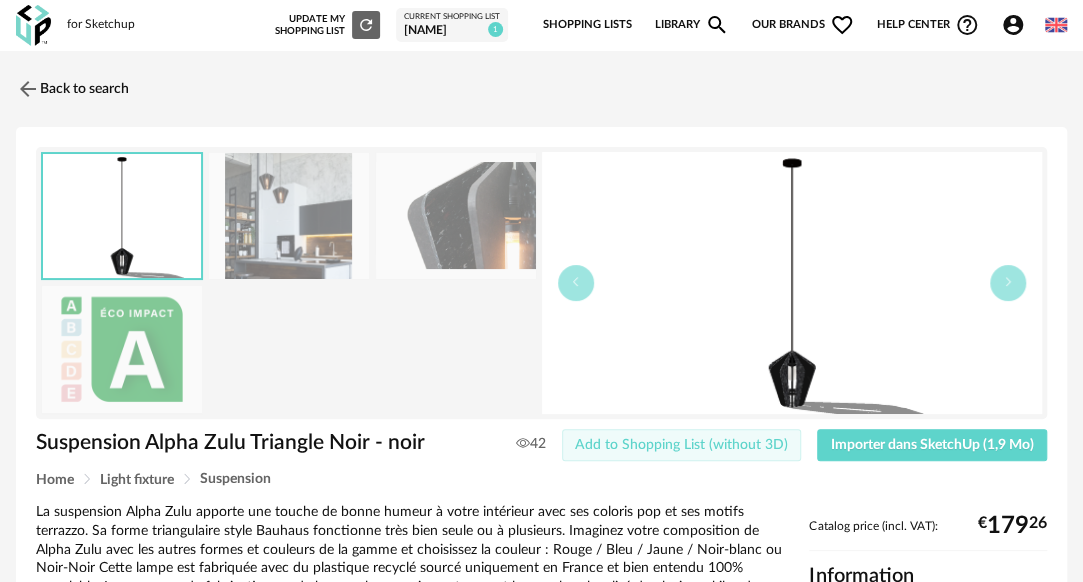 click on "Add to Shopping List (without 3D)" at bounding box center (681, 445) 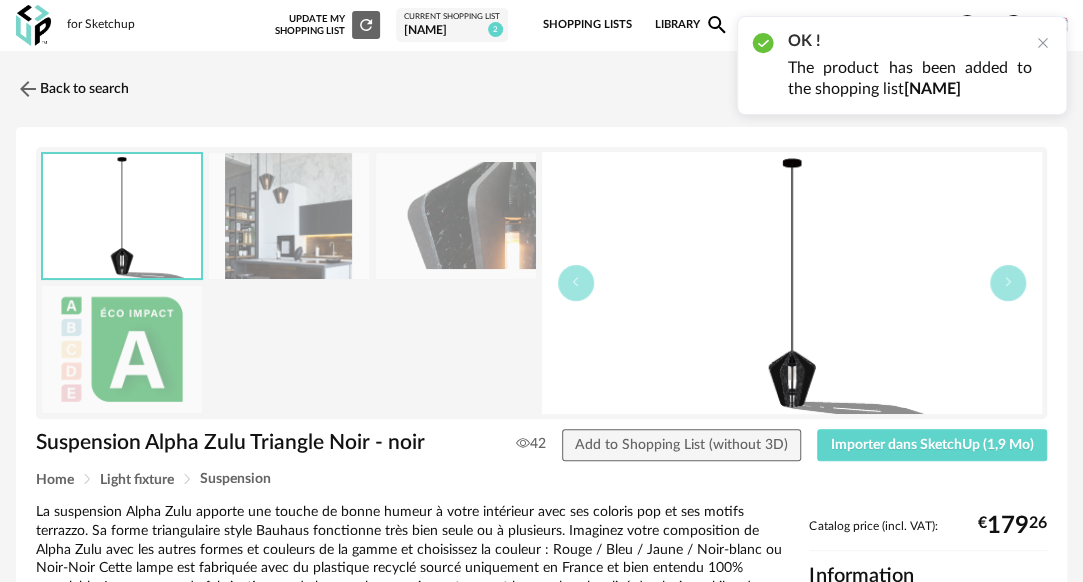 click on "[NAME]" at bounding box center (452, 31) 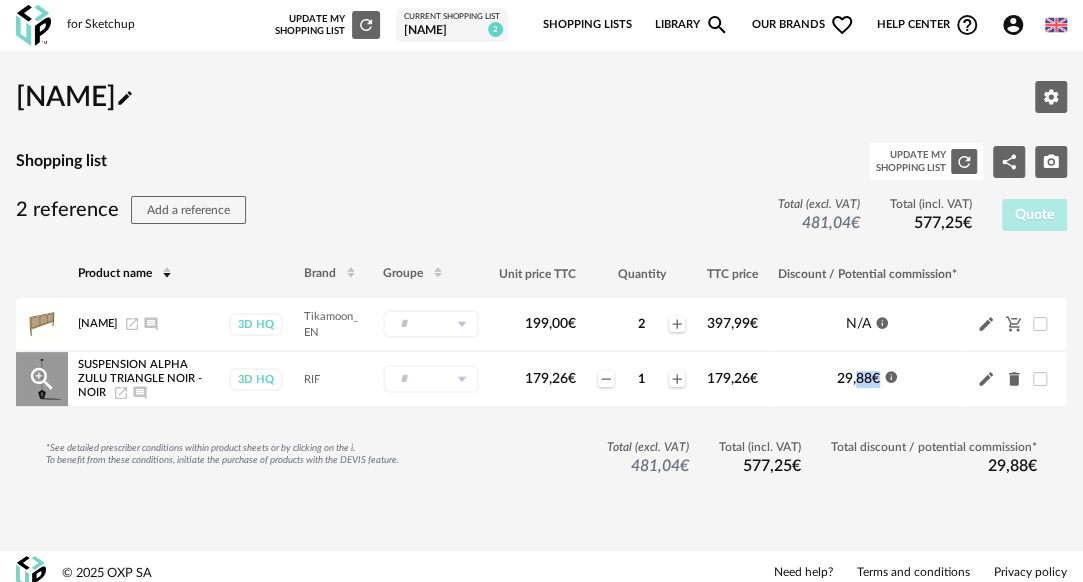 drag, startPoint x: 833, startPoint y: 385, endPoint x: 878, endPoint y: 384, distance: 45.01111 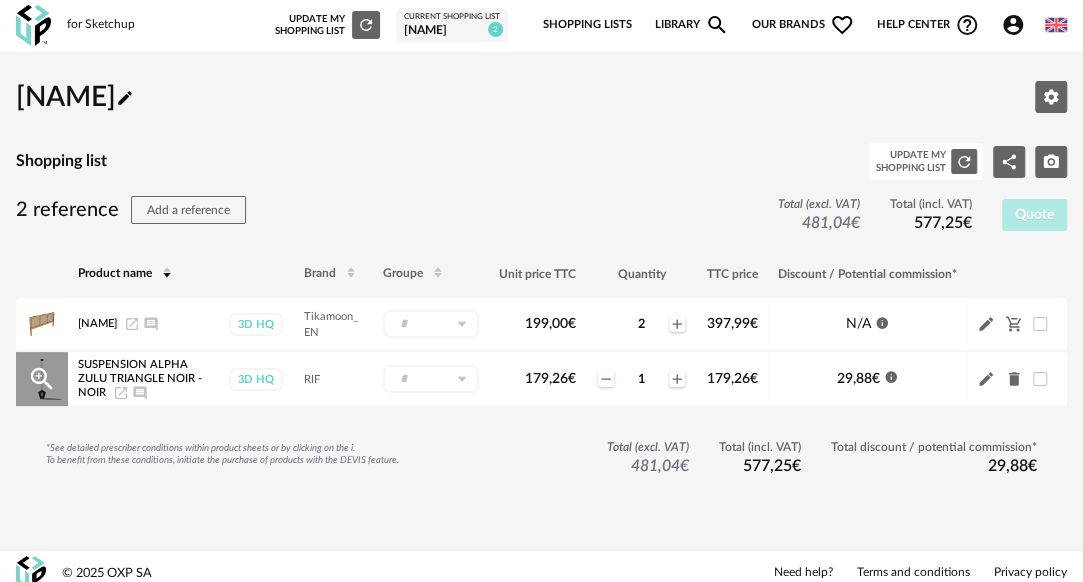 click on "Information icon" 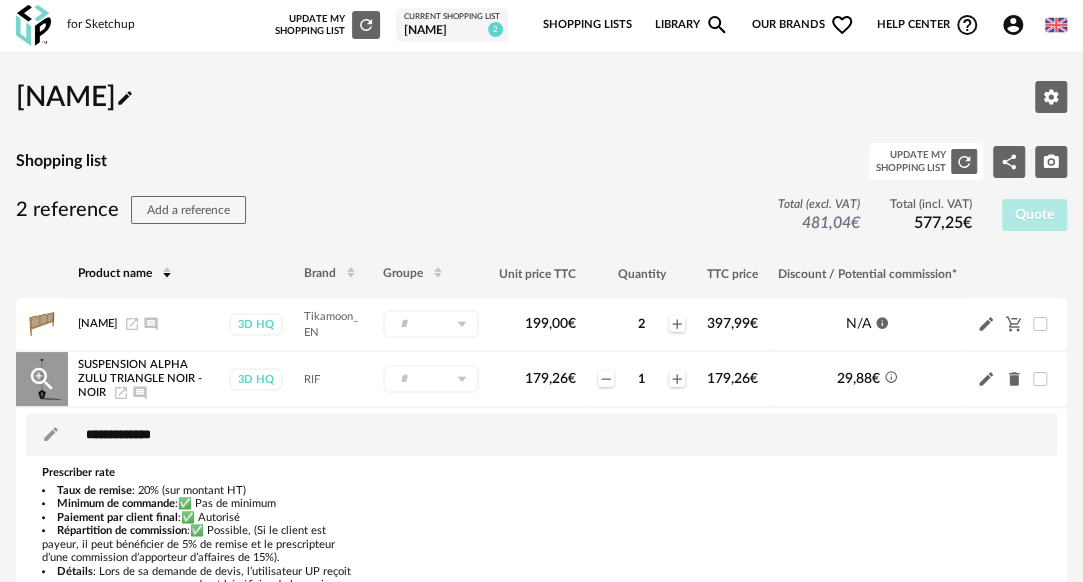 click on "Information Outline icon" 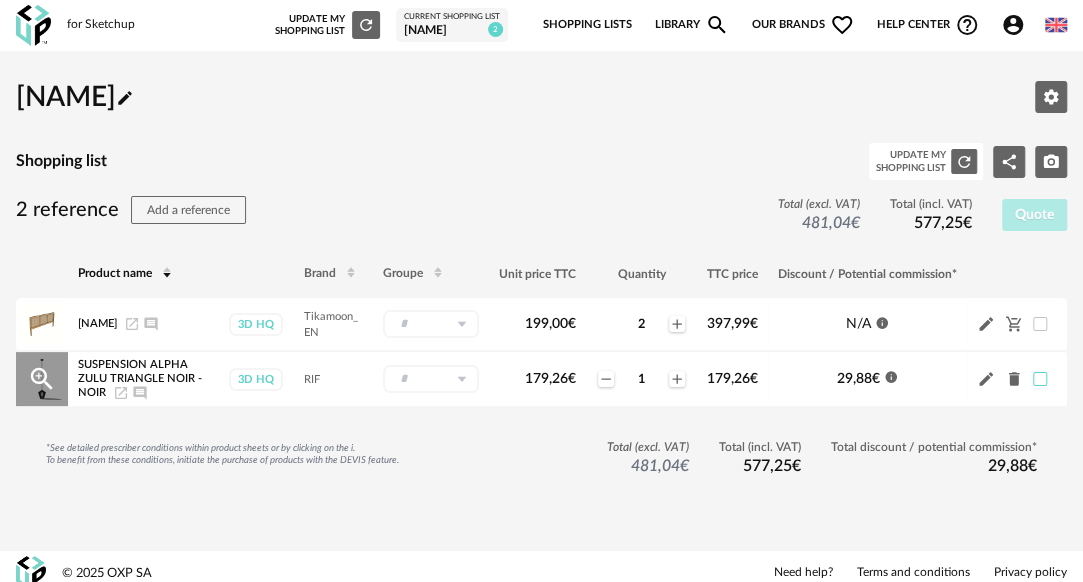 click at bounding box center [1040, 379] 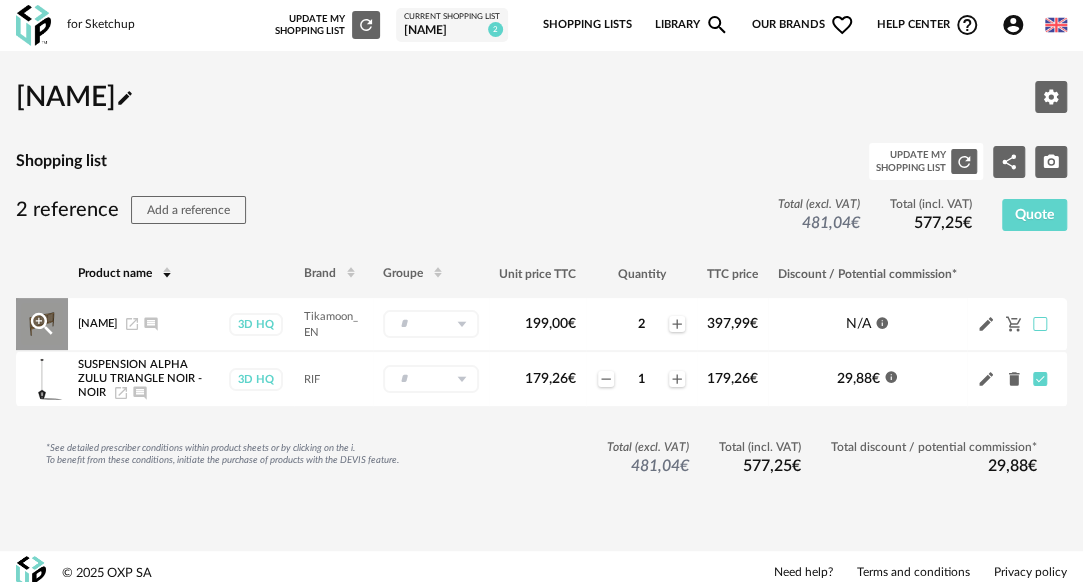 click at bounding box center (1040, 324) 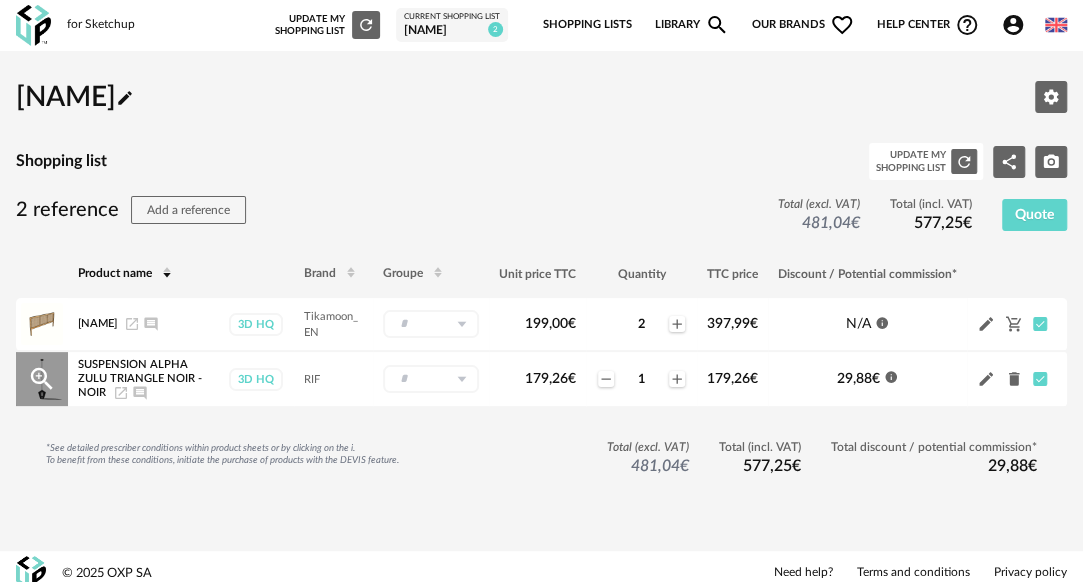 click on "Product name
Brand
Groupe
Unit price TTC   Quantity   TTC price   Discount / Potential commission*       Adèle - Rattan headboard - 160 cm   Magnify Plus Outline icon   Adèle - Rattan headboard - 160 cm   Launch icon   Ajouter un commentaire     3D HQ   Tikamoon_EN   -    Nouveau groupe (ex.: Cuisine)   Nouveau groupe   Annuler   Créer
199,00 €   Minus icon
2   Plus icon
397,99 €   N/A   Information icon   Pencil icon   Cart Minus icon           Suspension Alpha Zulu Triangle Noir - noir   Magnify Plus Outline icon   Suspension Alpha Zulu Triangle Noir - noir   Launch icon   Ajouter un commentaire     3D HQ   RIF   -    Nouveau groupe (ex.: Cuisine)   Nouveau groupe   Annuler   Créer
179,26 €   Minus icon
1   Plus icon
179,26 €
29,88 €   Information icon   Pencil icon     Delete icon" at bounding box center [541, 329] 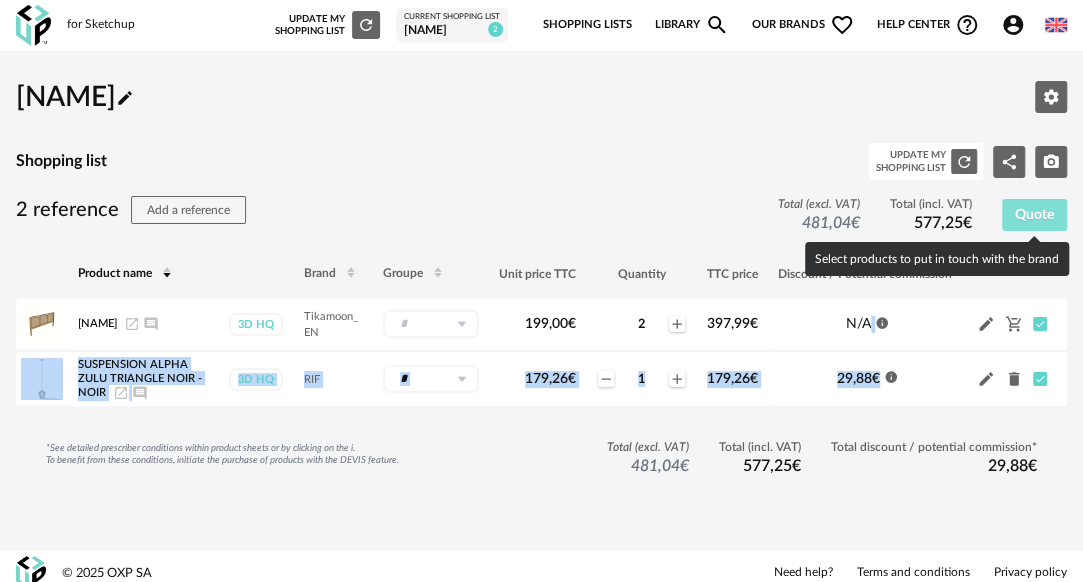 click on "Quote" at bounding box center (1035, 215) 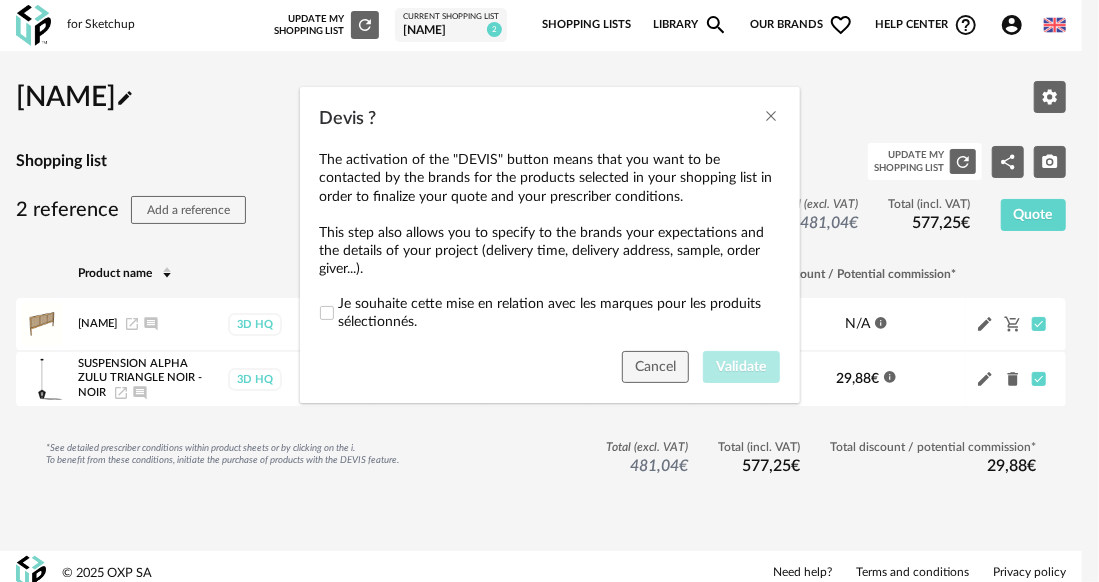 click on "Devis ?
The activation of the "DEVIS" button means that you want to be contacted by the brands for the products selected in your shopping list in order to finalize your quote and your prescriber conditions.
This step also allows you to specify to the brands your expectations and the details of your project (delivery time, delivery address, sample, order giver...).
Je souhaite cette mise en relation avec les marques pour les produits sélectionnés.   Cancel   Validate" at bounding box center (549, 291) 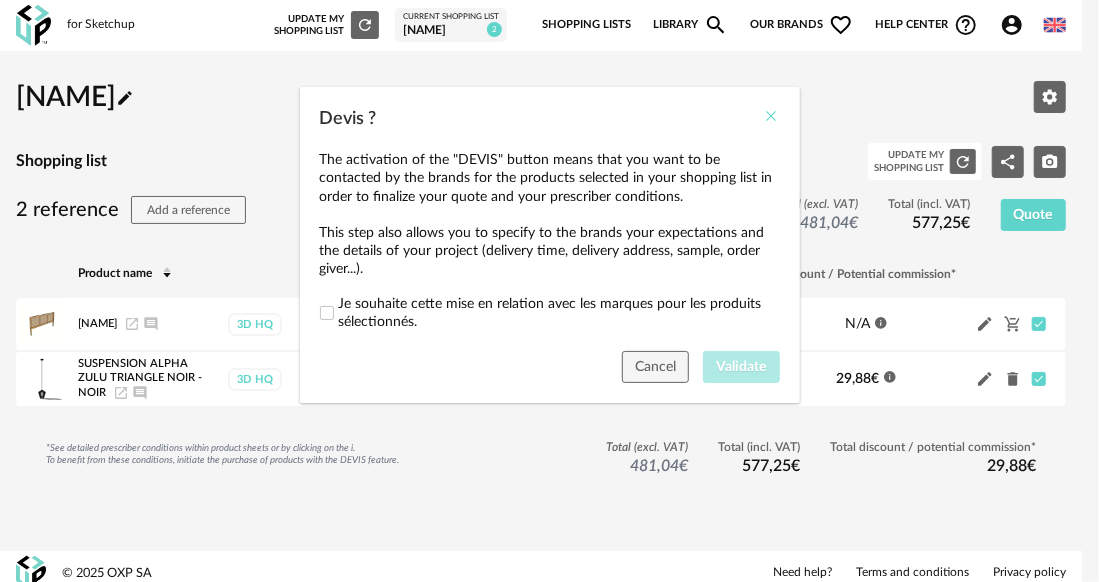 click at bounding box center [772, 116] 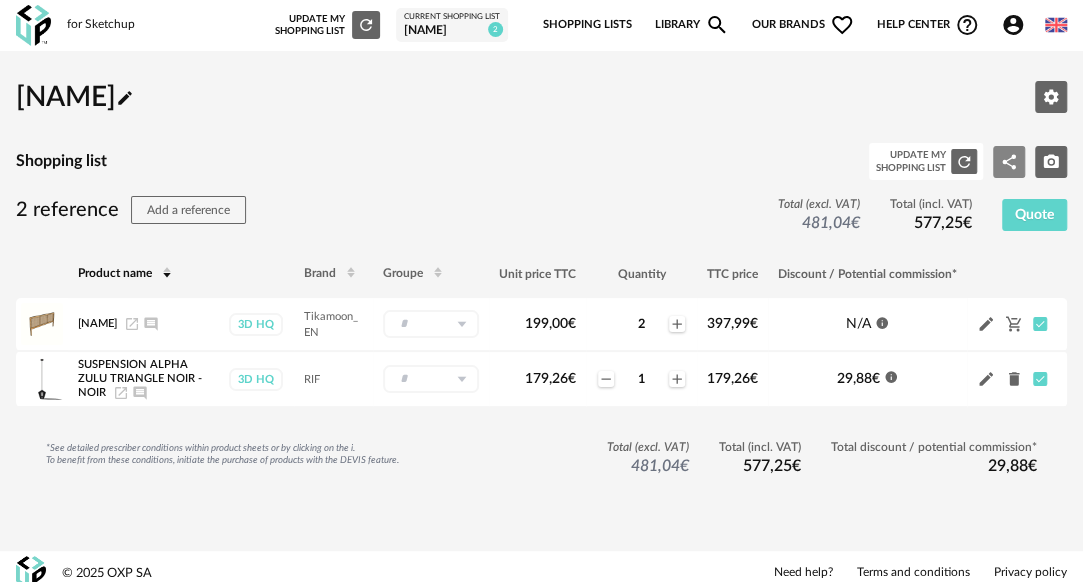 click on "Share Variant icon" 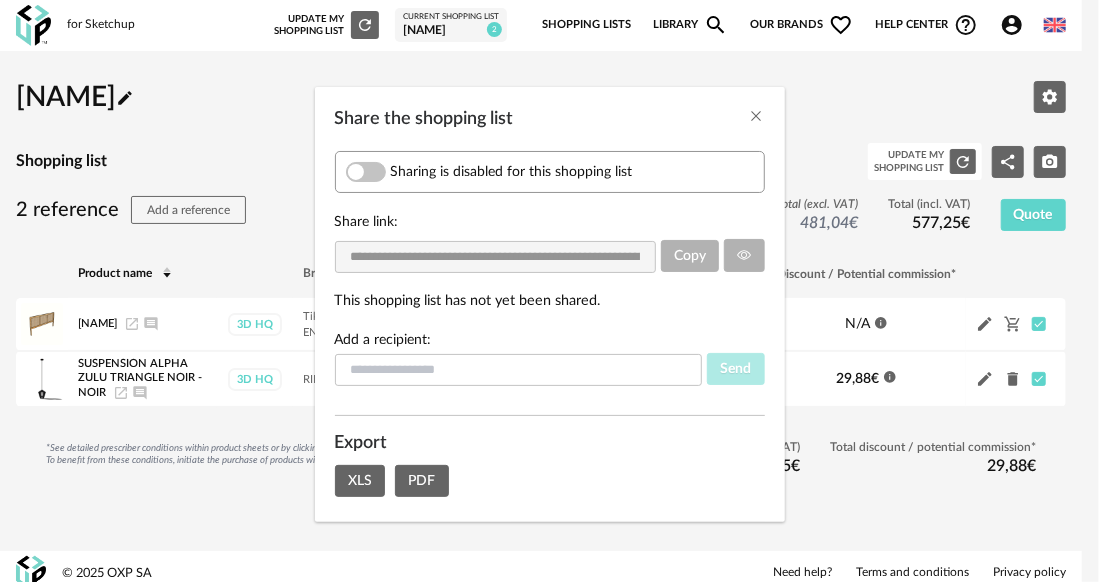 click at bounding box center [366, 172] 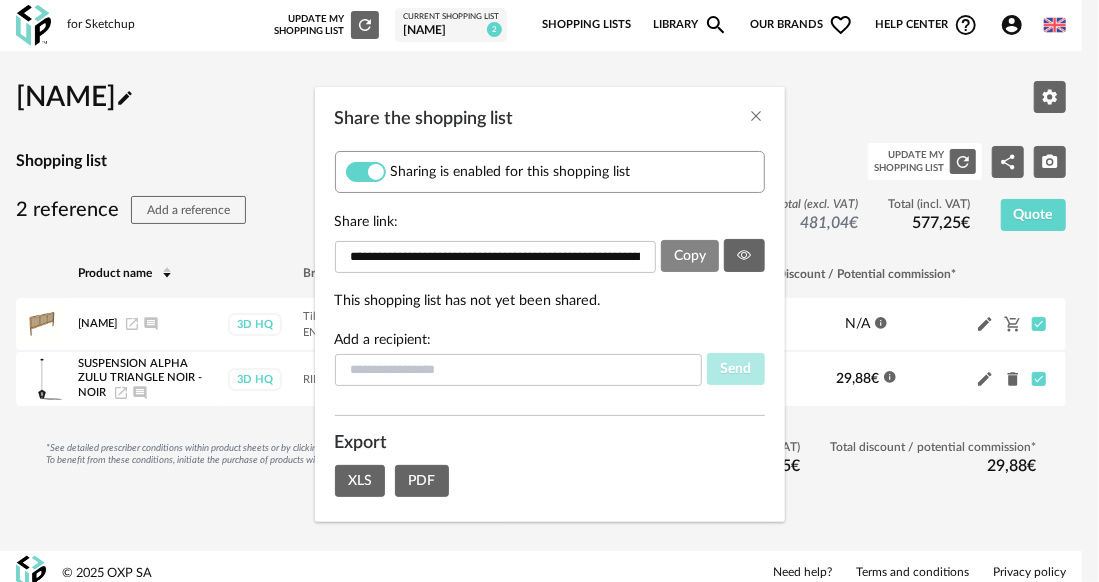 click on "Copy" at bounding box center (690, 256) 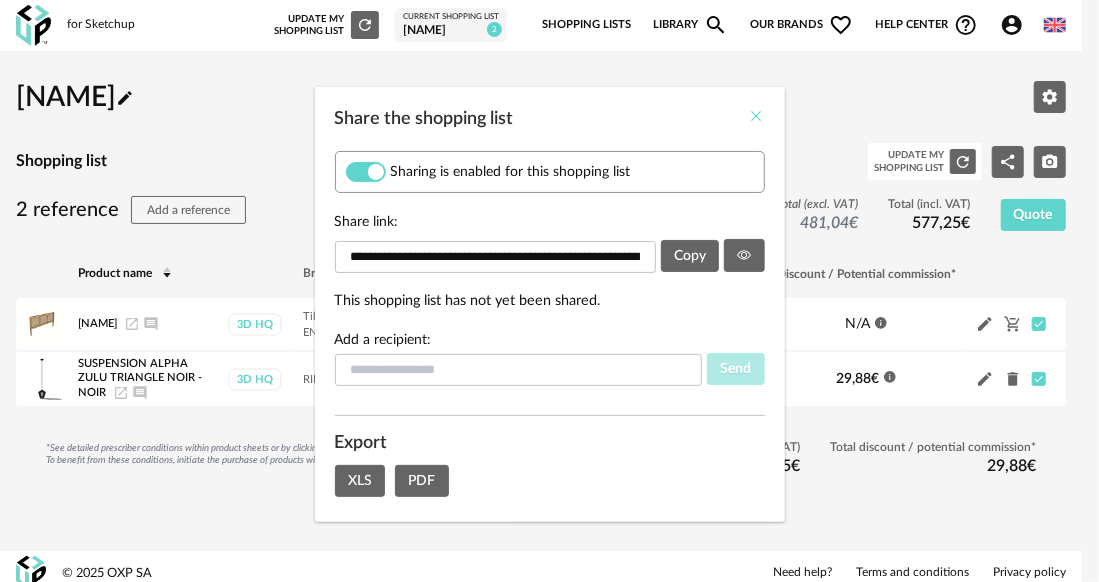 click at bounding box center (757, 116) 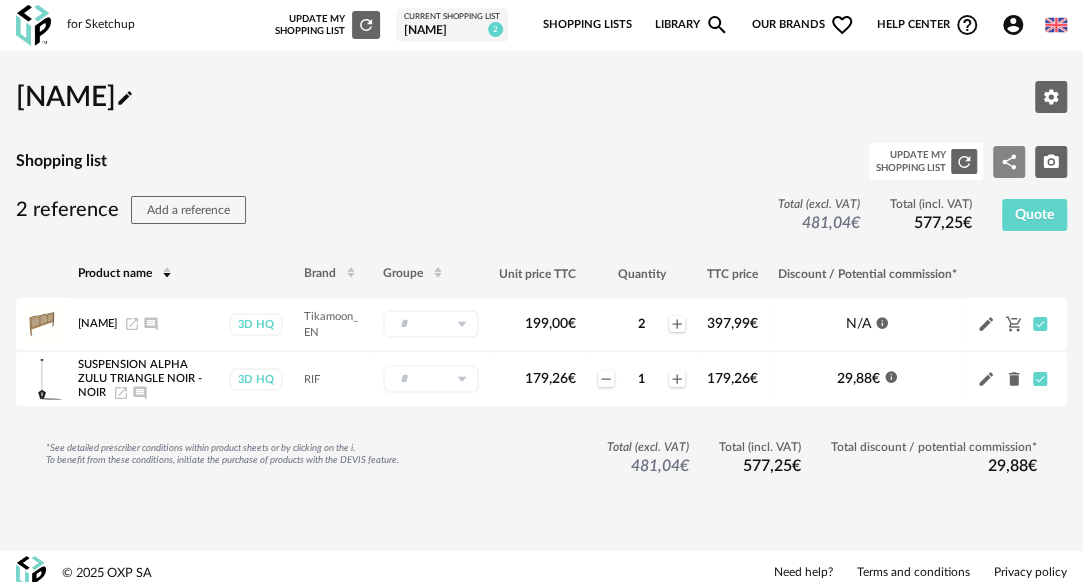 click on "Share Variant icon" at bounding box center [1009, 162] 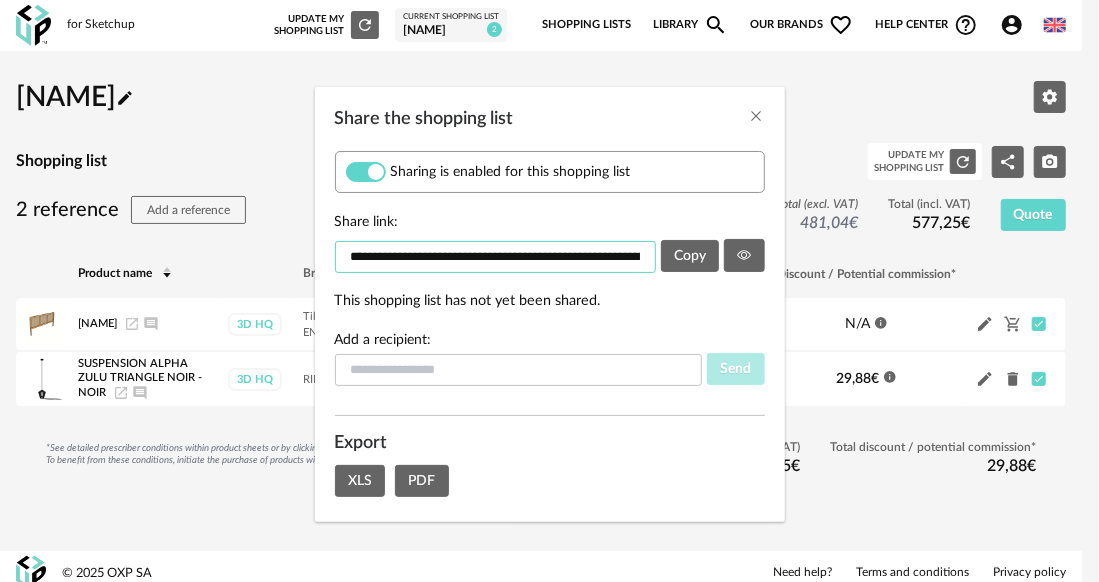 click on "**********" at bounding box center (495, 257) 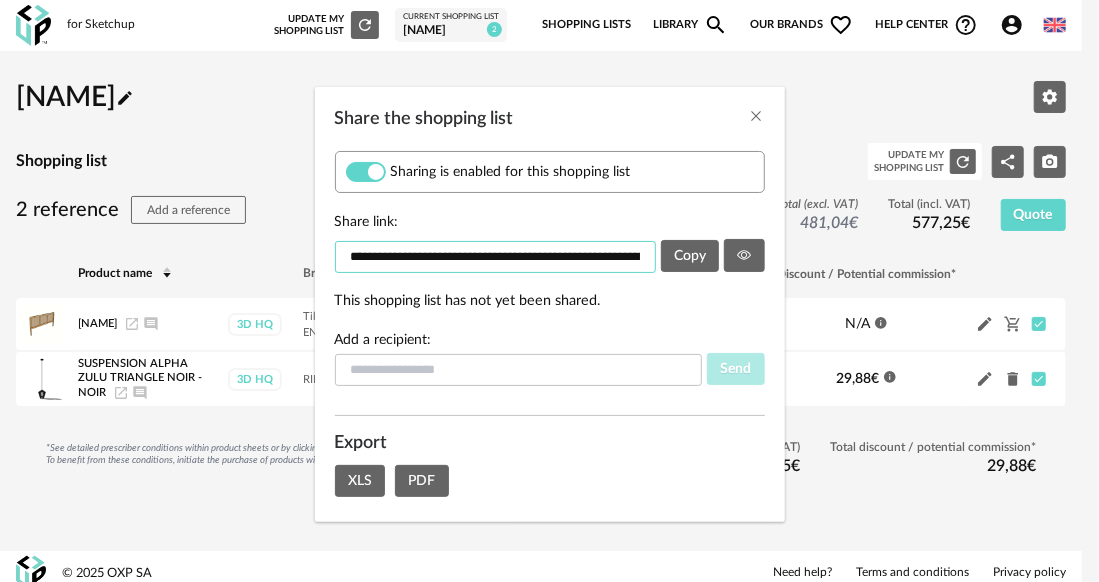 drag, startPoint x: 359, startPoint y: 250, endPoint x: 538, endPoint y: 253, distance: 179.02513 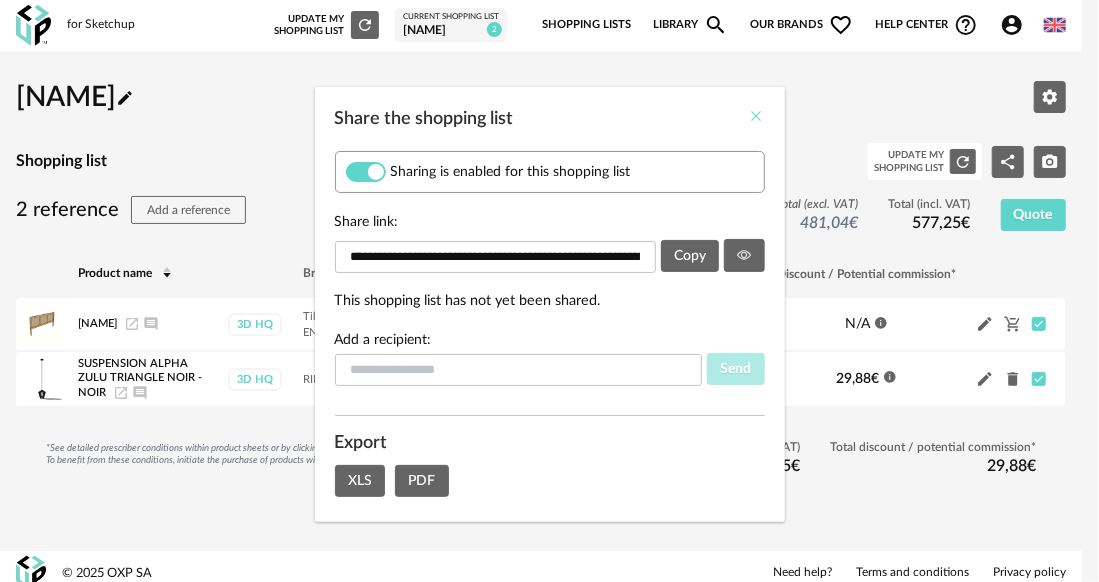 click at bounding box center [757, 116] 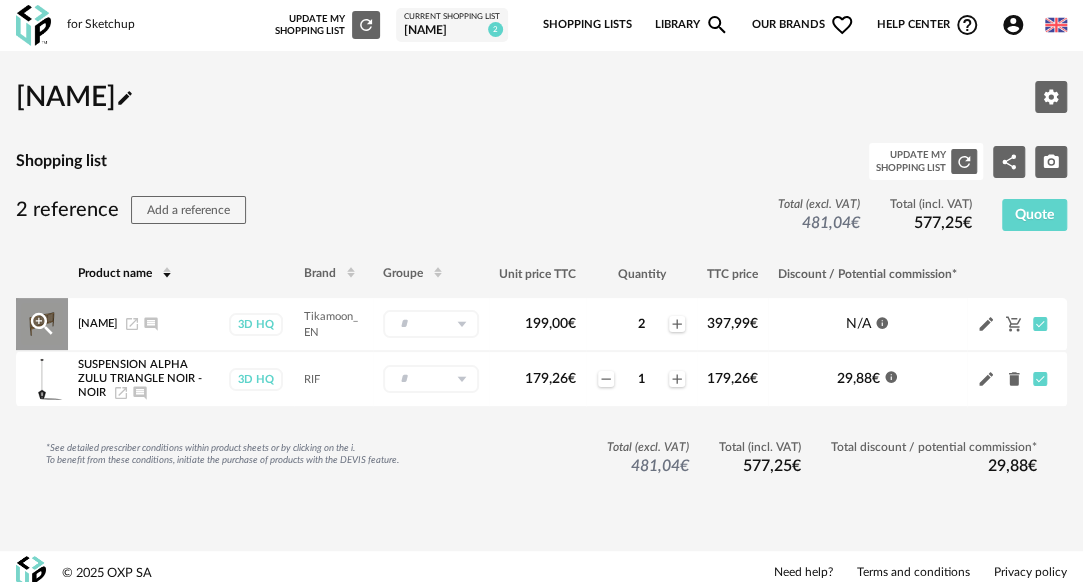 click at bounding box center (461, 324) 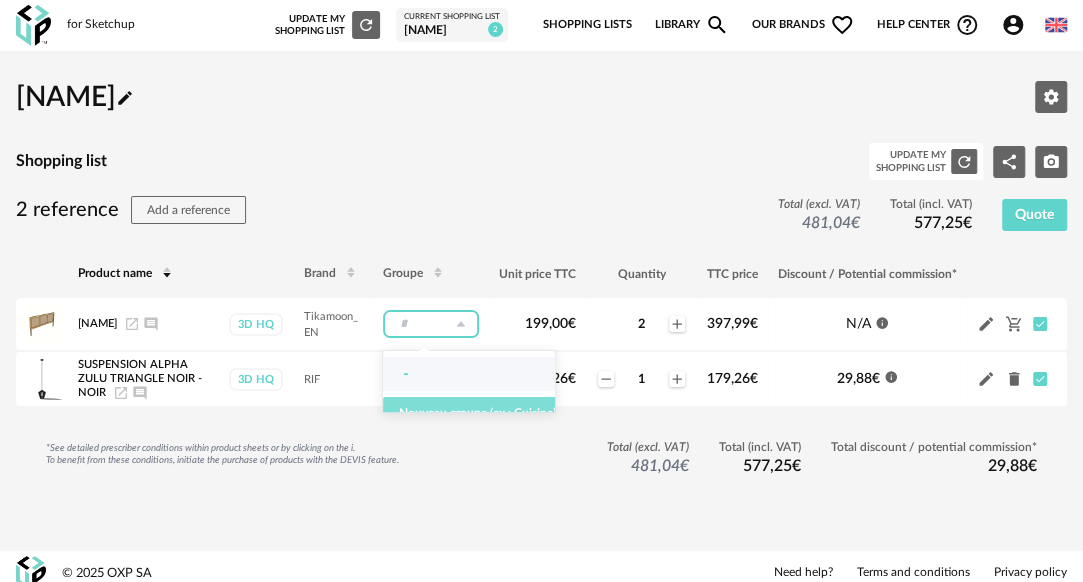 click on "Nouveau groupe (ex.: Cuisine)" at bounding box center [477, 413] 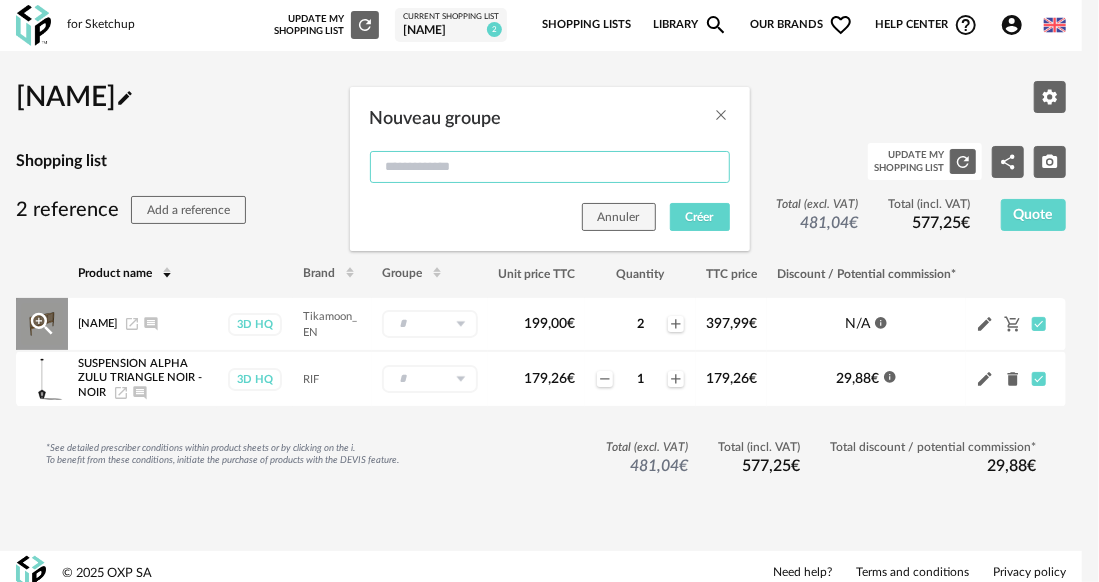 click at bounding box center [550, 167] 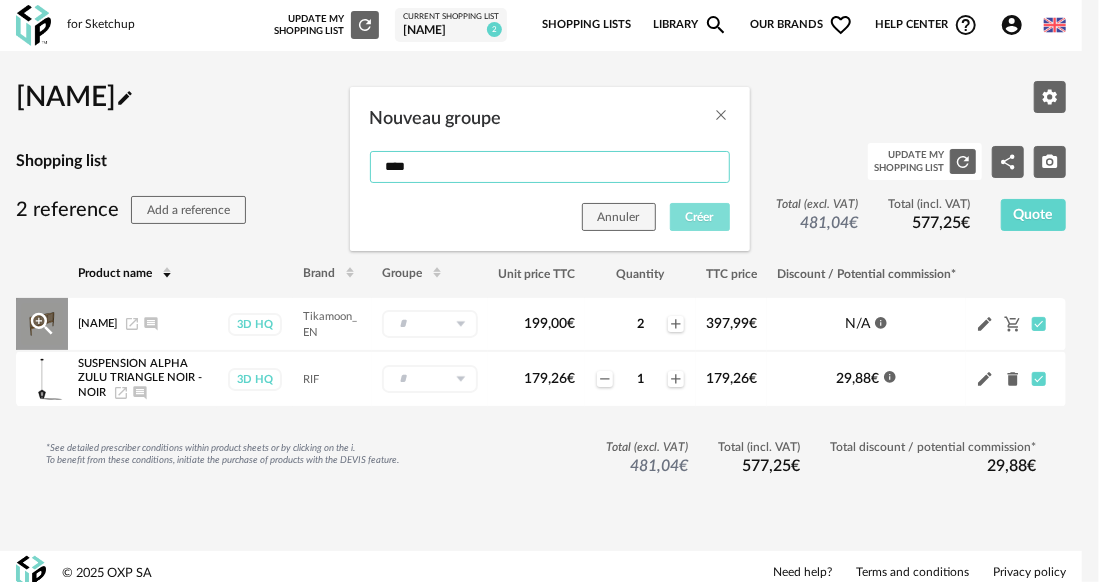 type on "****" 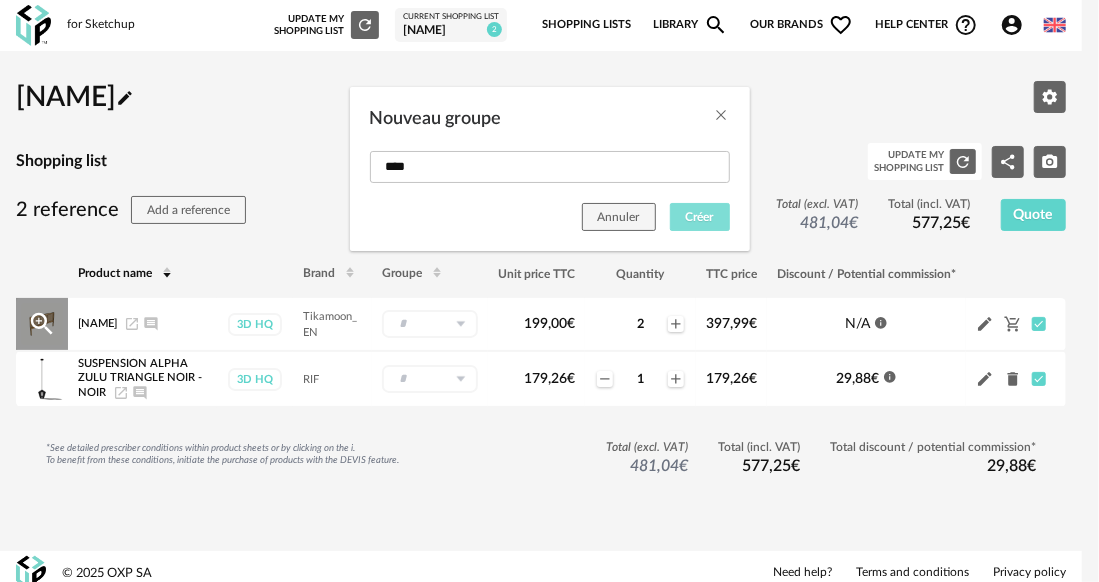 click on "Créer" at bounding box center [700, 217] 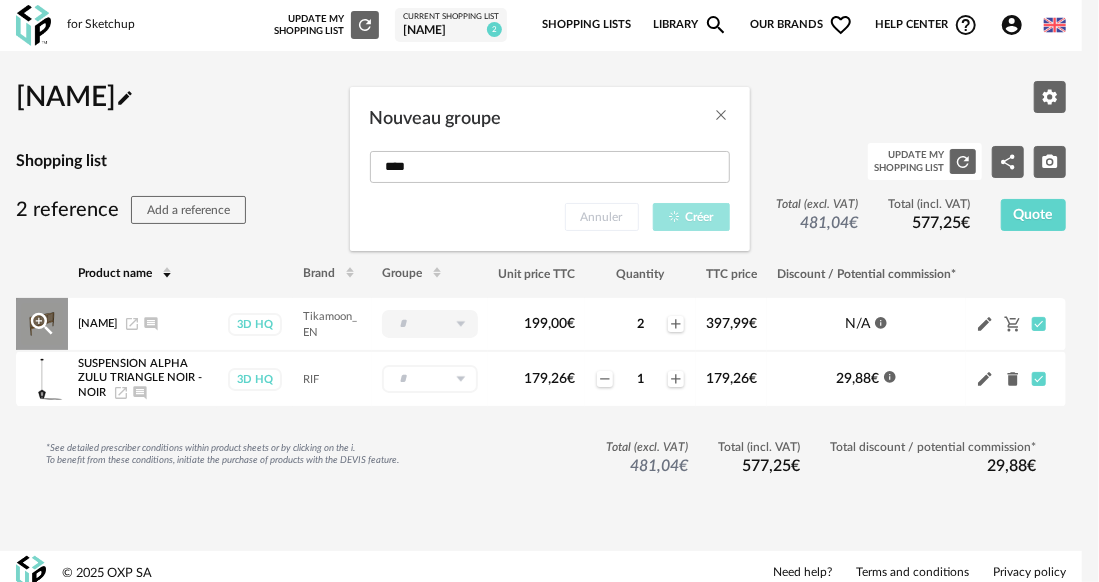 type on "****" 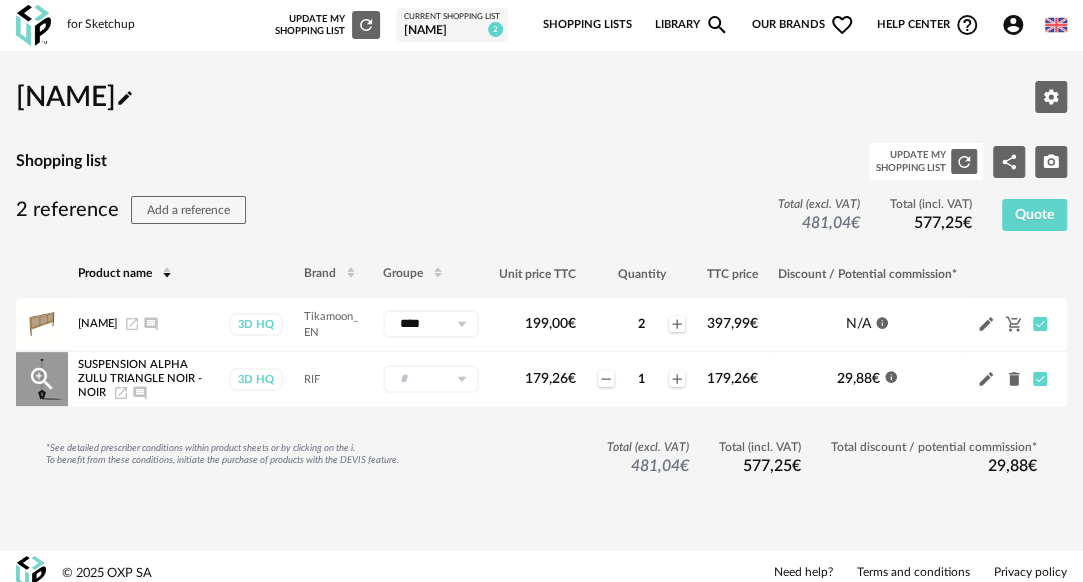 click at bounding box center [461, 379] 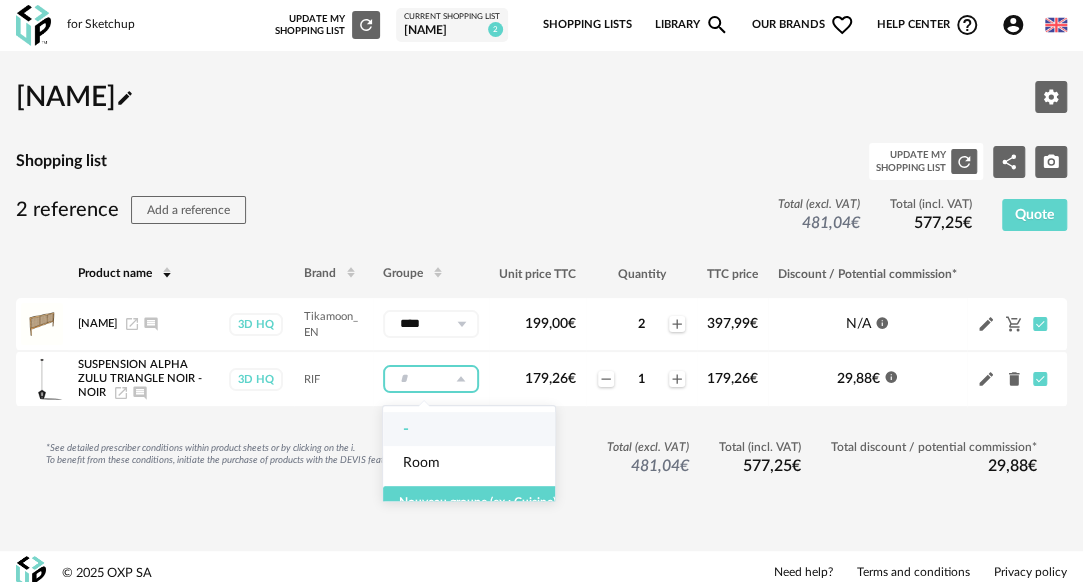 click on "-" at bounding box center [477, 429] 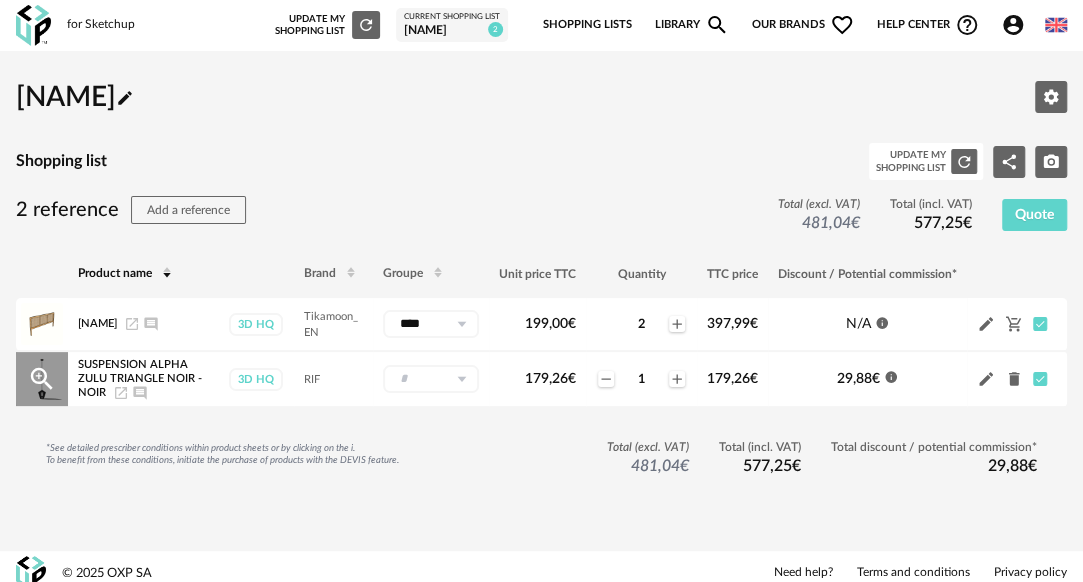 click at bounding box center [431, 379] 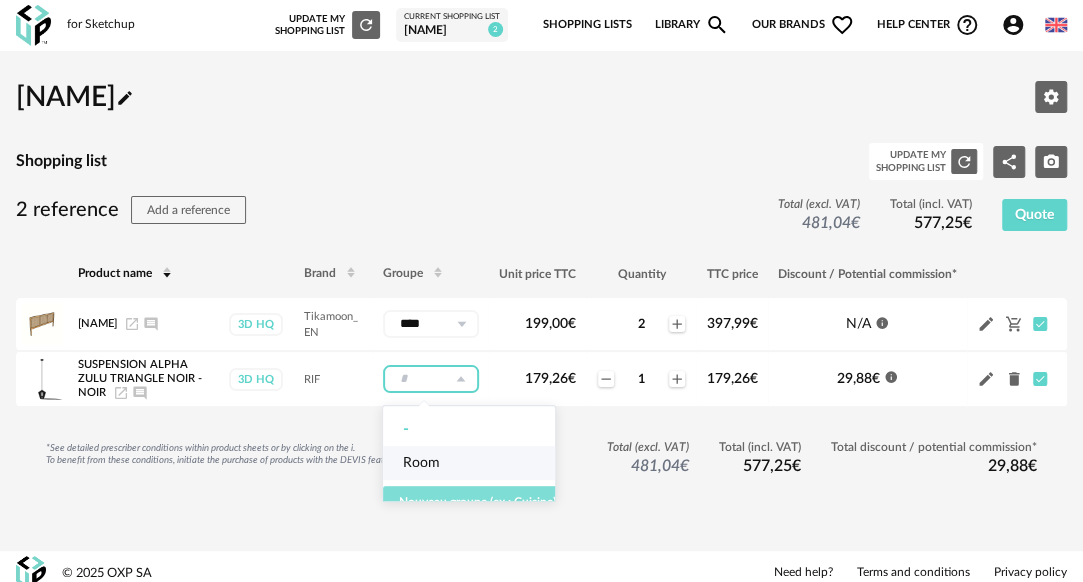 click on "Nouveau groupe (ex.: Cuisine)" at bounding box center [477, 502] 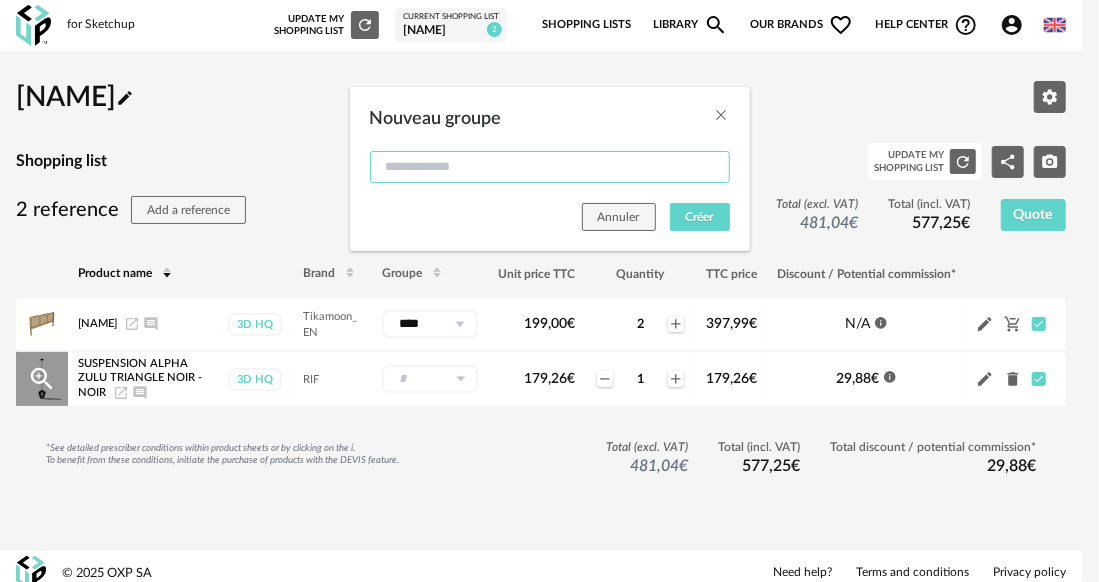 click at bounding box center [550, 167] 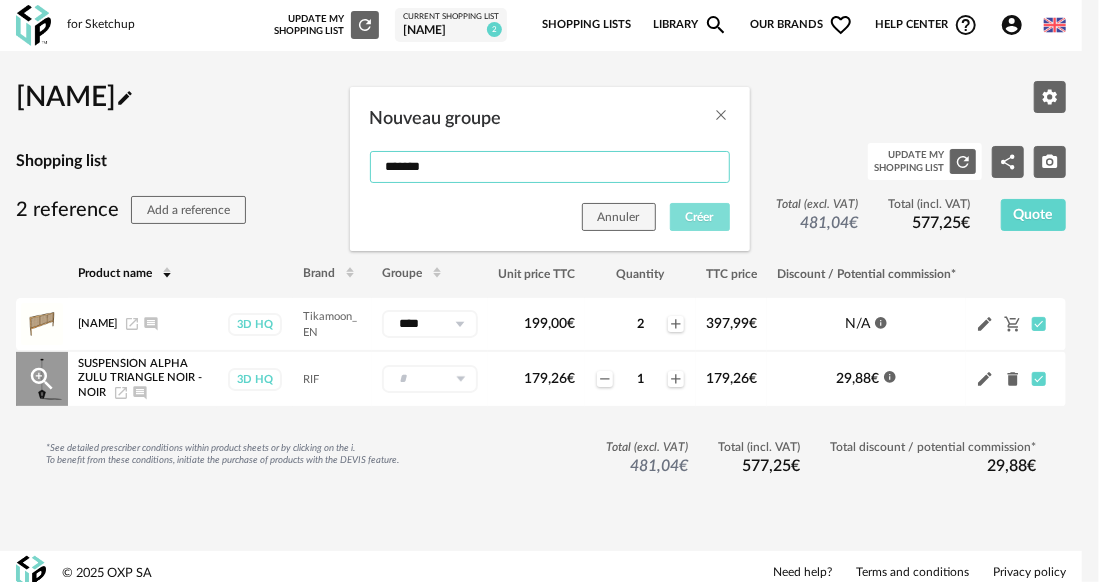 type on "*******" 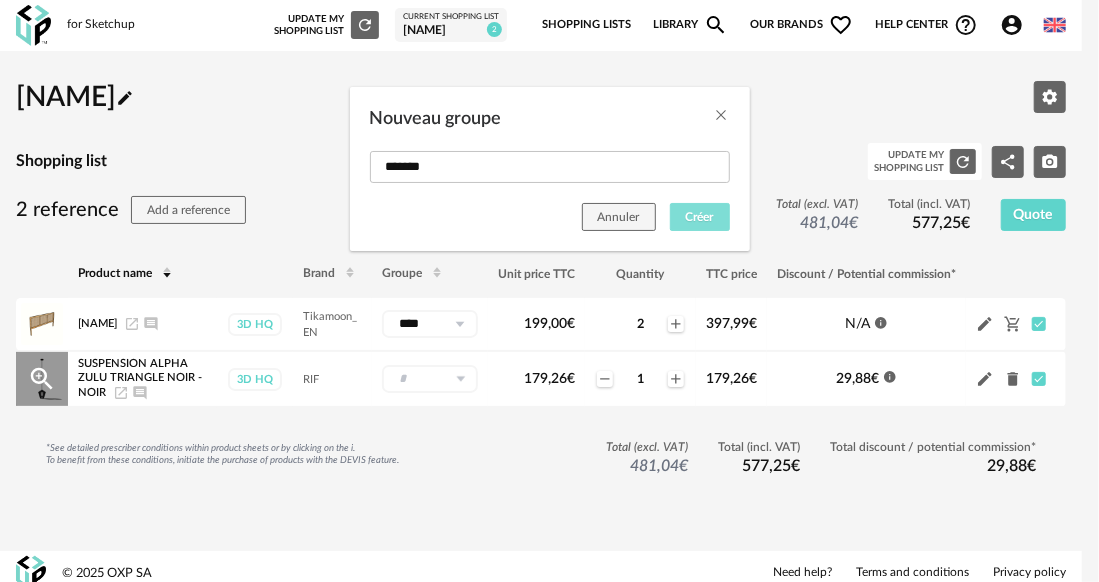 click on "Créer" at bounding box center (700, 217) 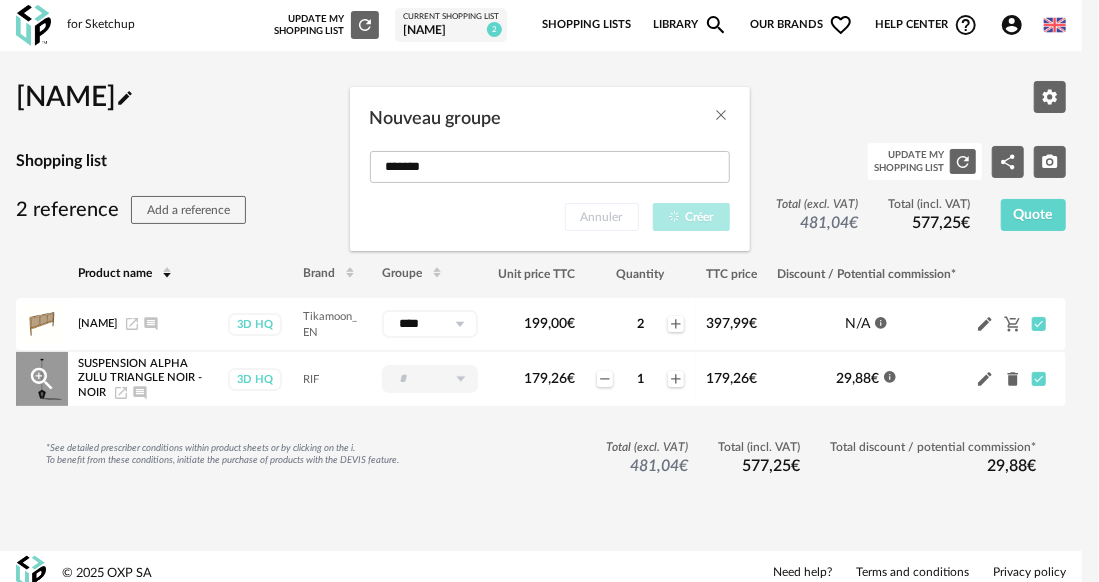 type on "*******" 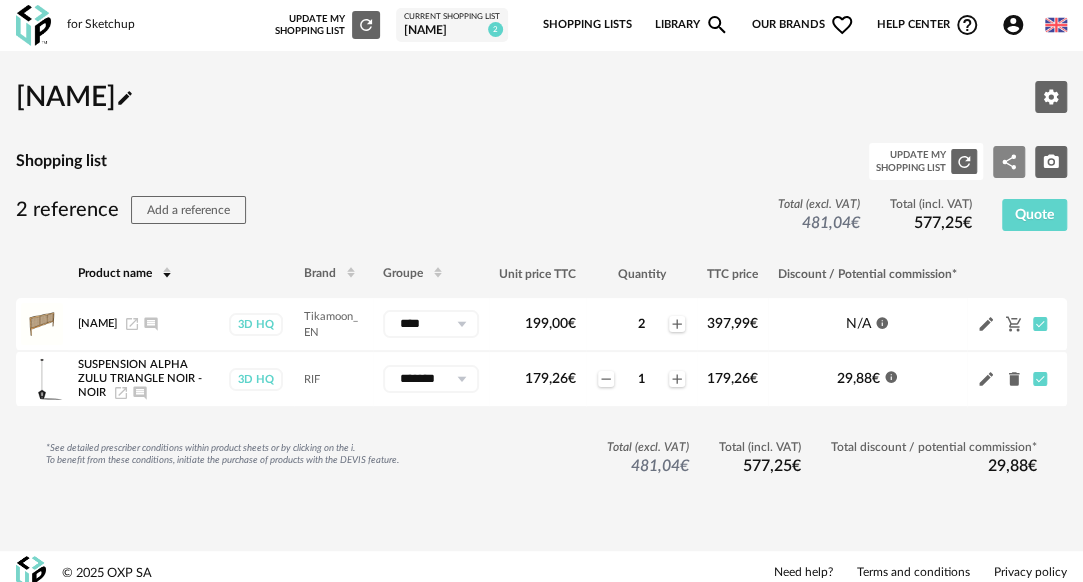 click on "Share Variant icon" 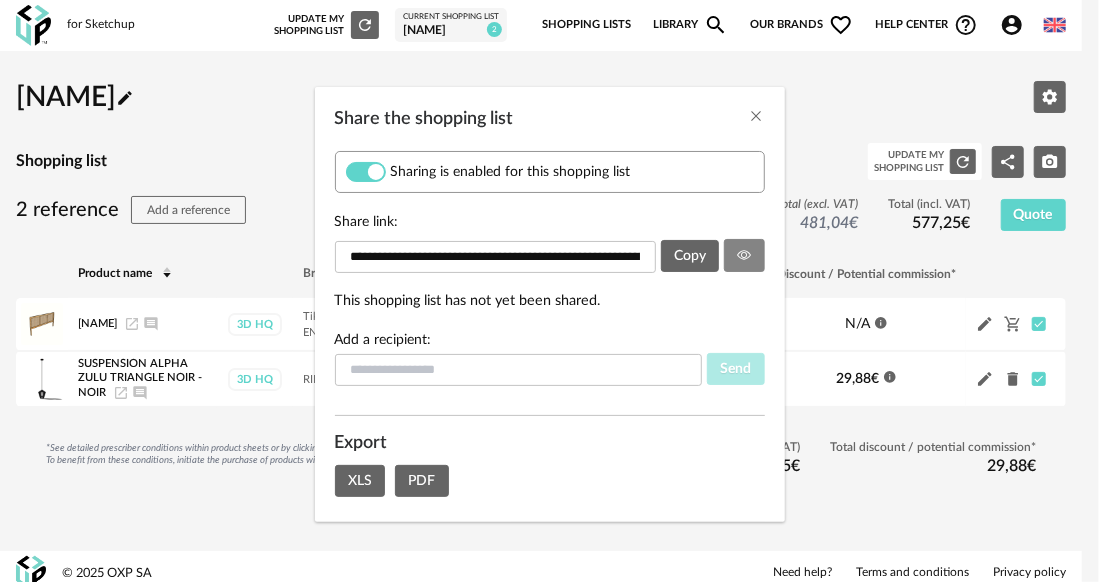 click at bounding box center [744, 255] 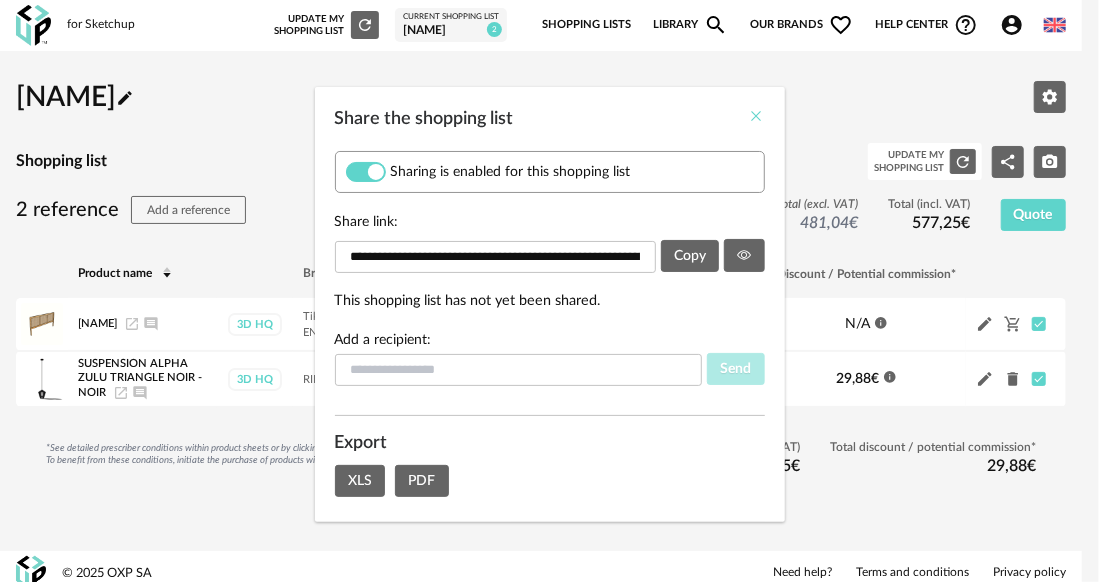 click at bounding box center [757, 116] 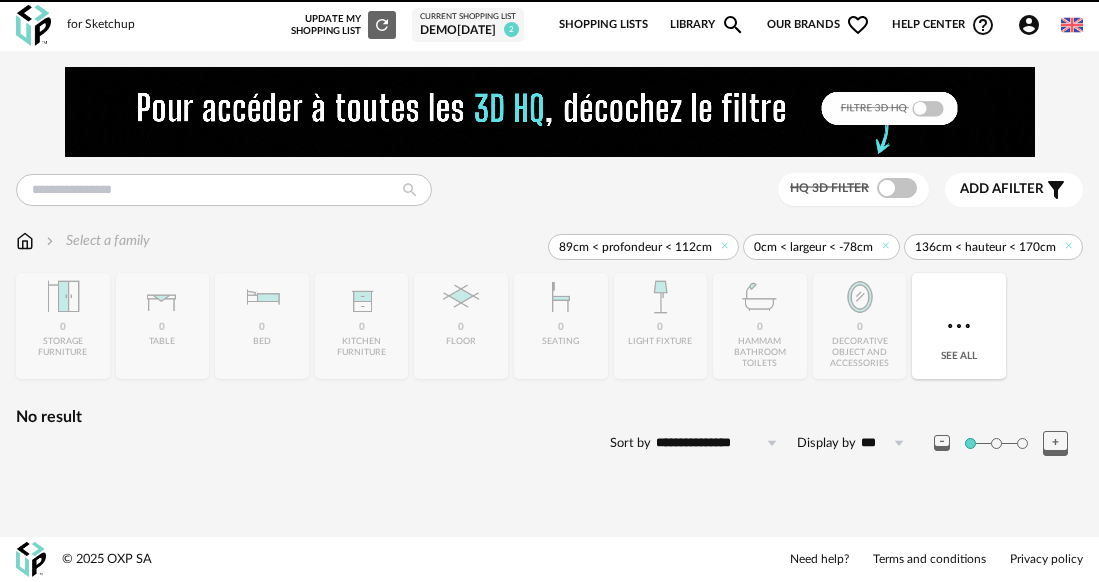 scroll, scrollTop: 0, scrollLeft: 0, axis: both 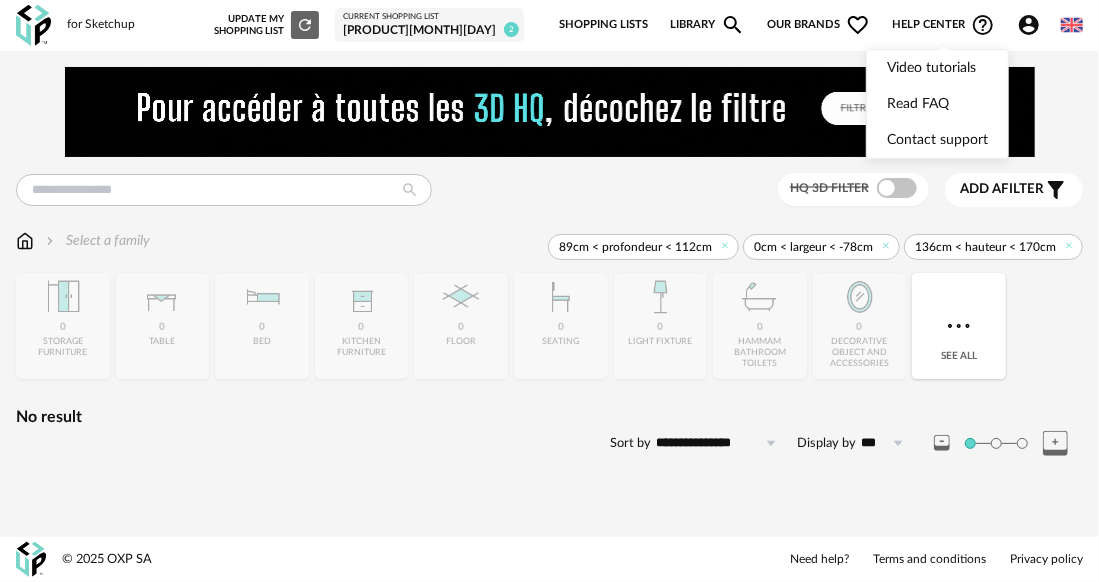click on "Account Circle icon   Account   Connected as   Etienne Dargnies   Edit my profile   My personal library   My AI 3D Creation icon   Platform updates       Logout" at bounding box center (1033, 25) 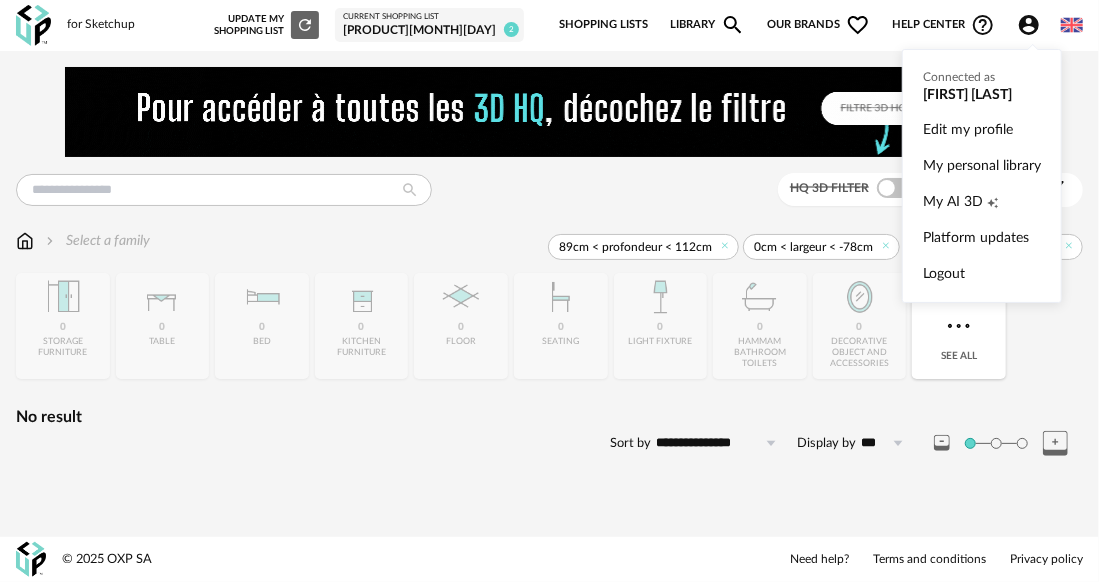 click on "Account Circle icon" 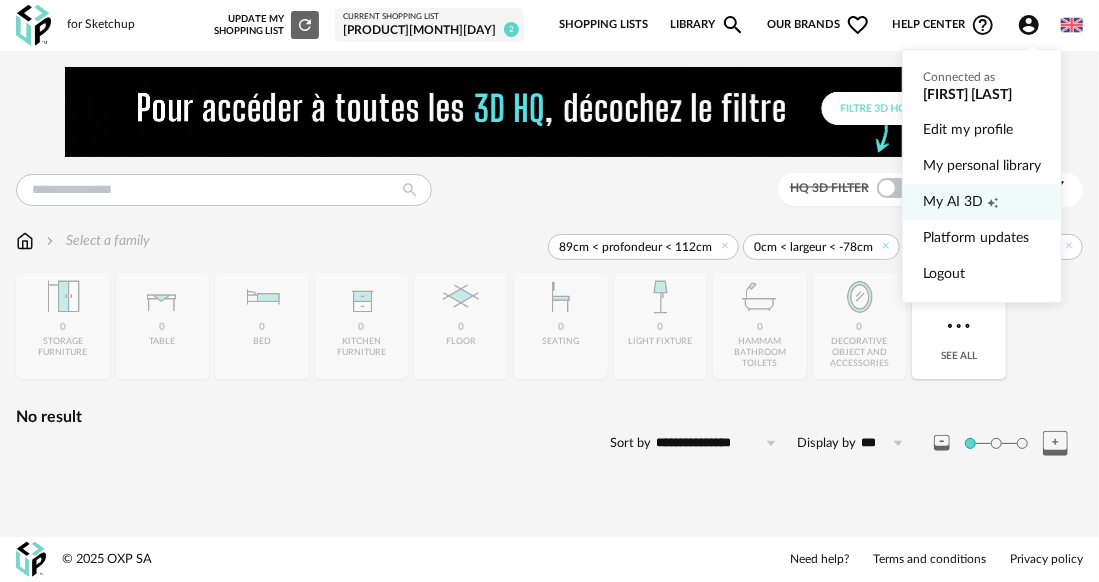 click on "My AI 3D" at bounding box center [953, 202] 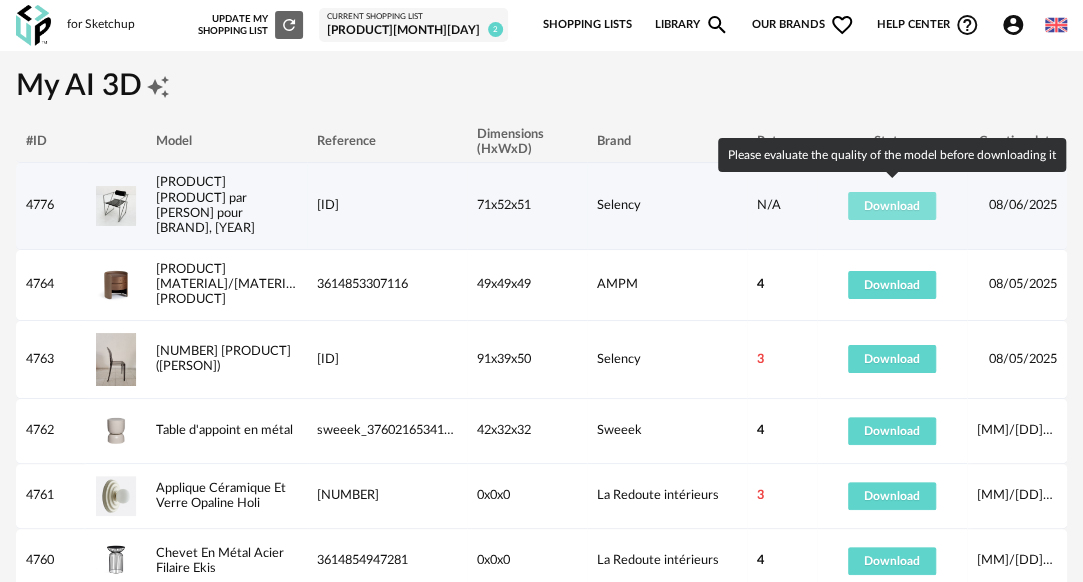 click on "Download" at bounding box center (892, 206) 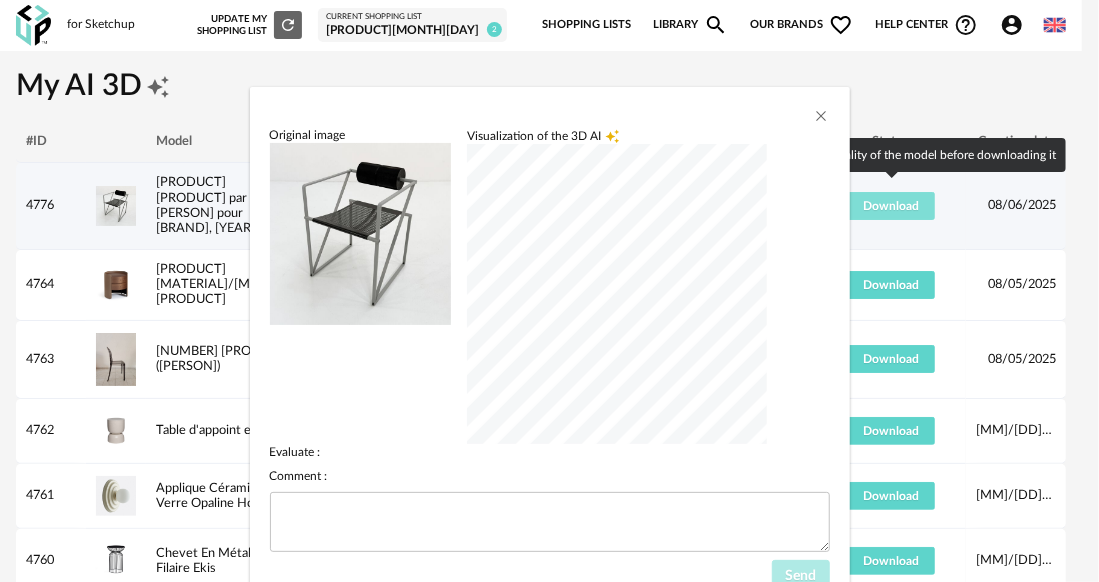 click on "Original image     Visualization of the 3D AI   Creation icon
Evaluate :
Comment :     Send" at bounding box center (549, 291) 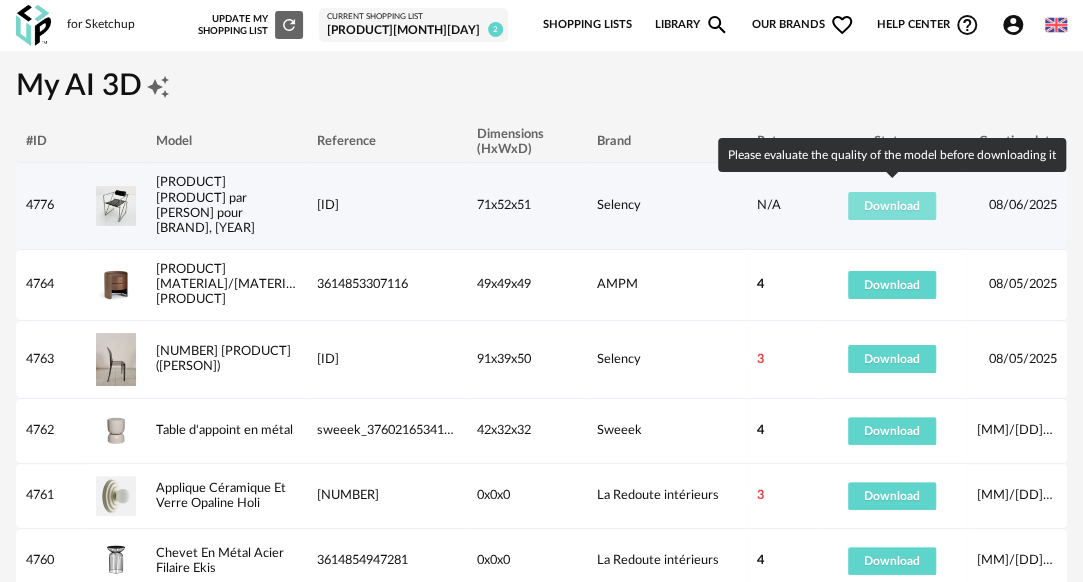 click on "Download" at bounding box center [892, 206] 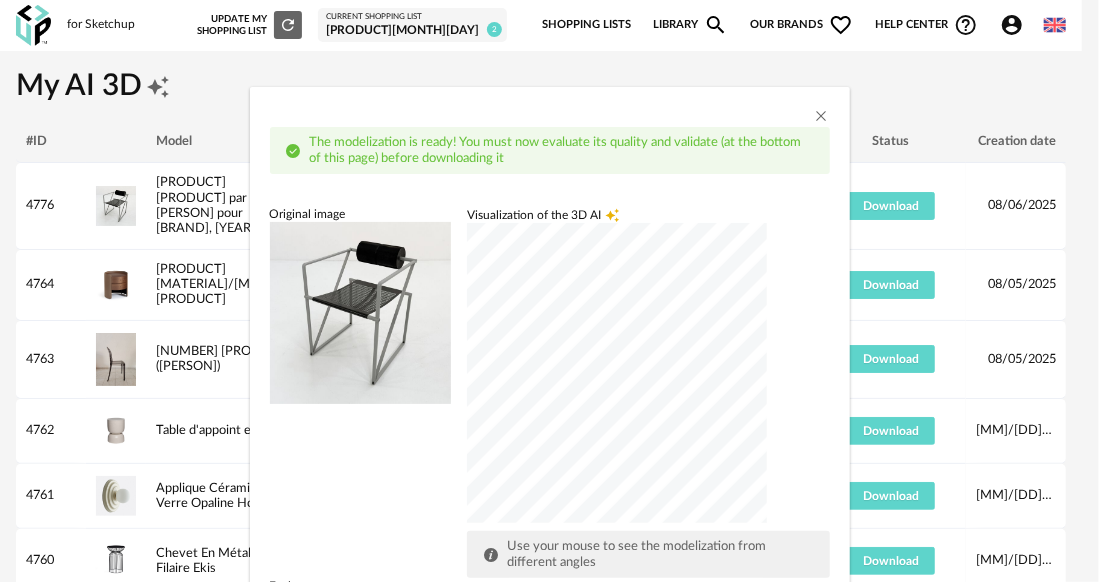 click at bounding box center [617, 373] 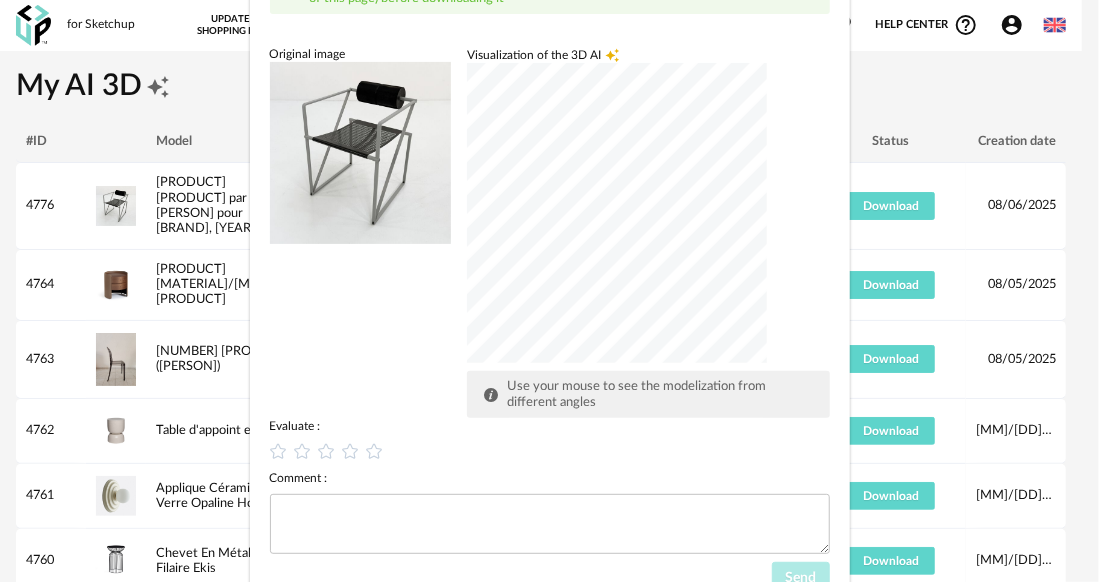 scroll, scrollTop: 166, scrollLeft: 0, axis: vertical 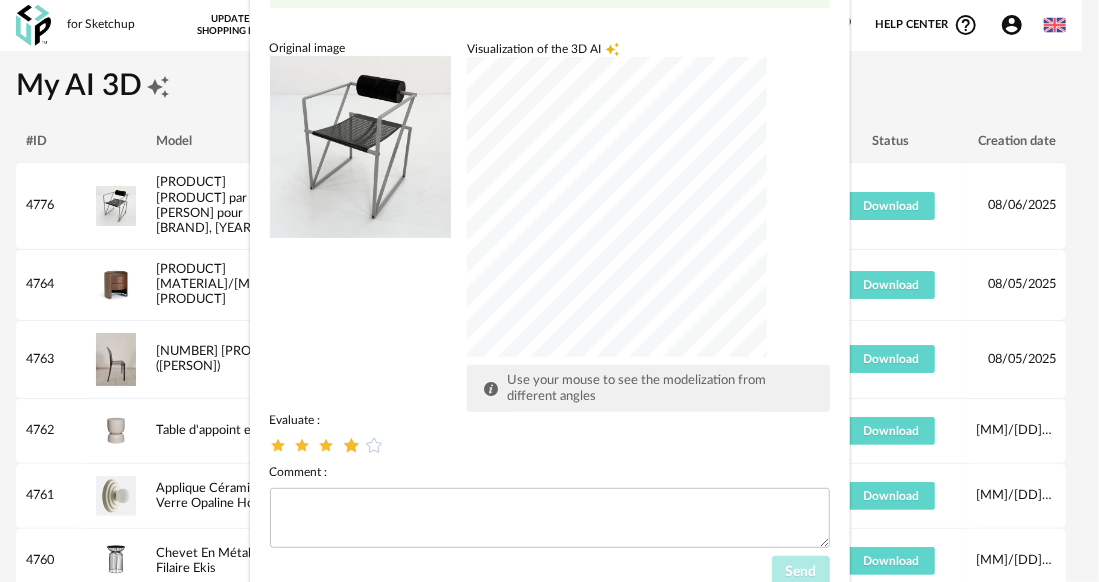 click at bounding box center (350, 445) 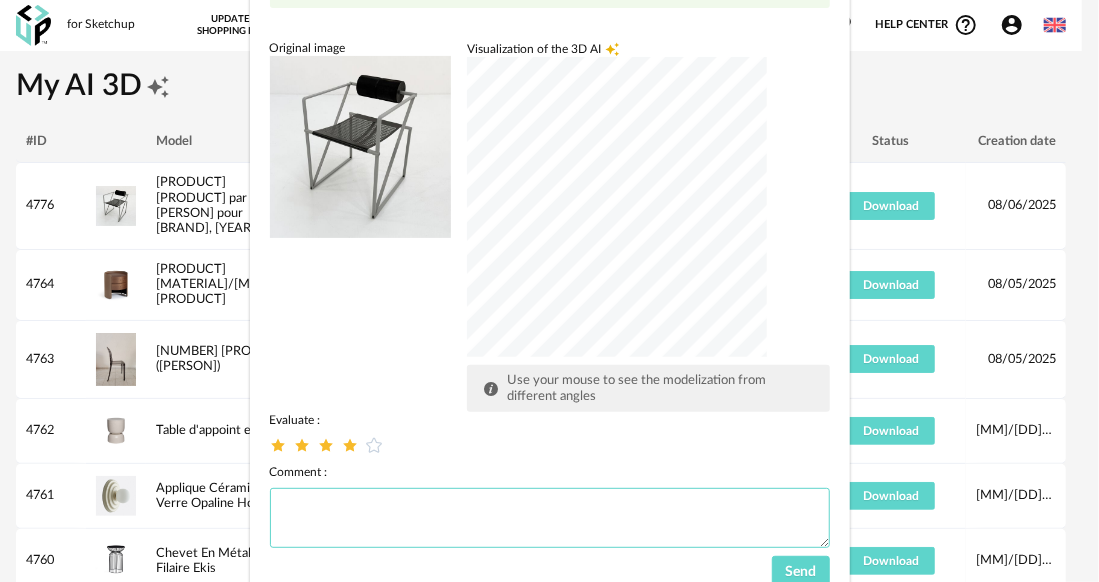 click at bounding box center (550, 518) 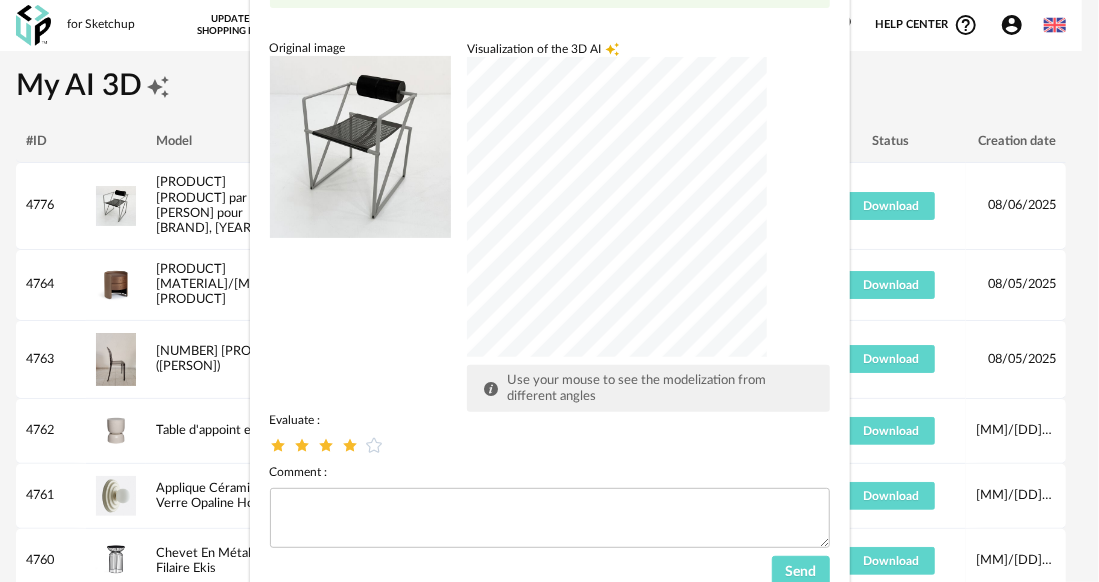 click at bounding box center [617, 207] 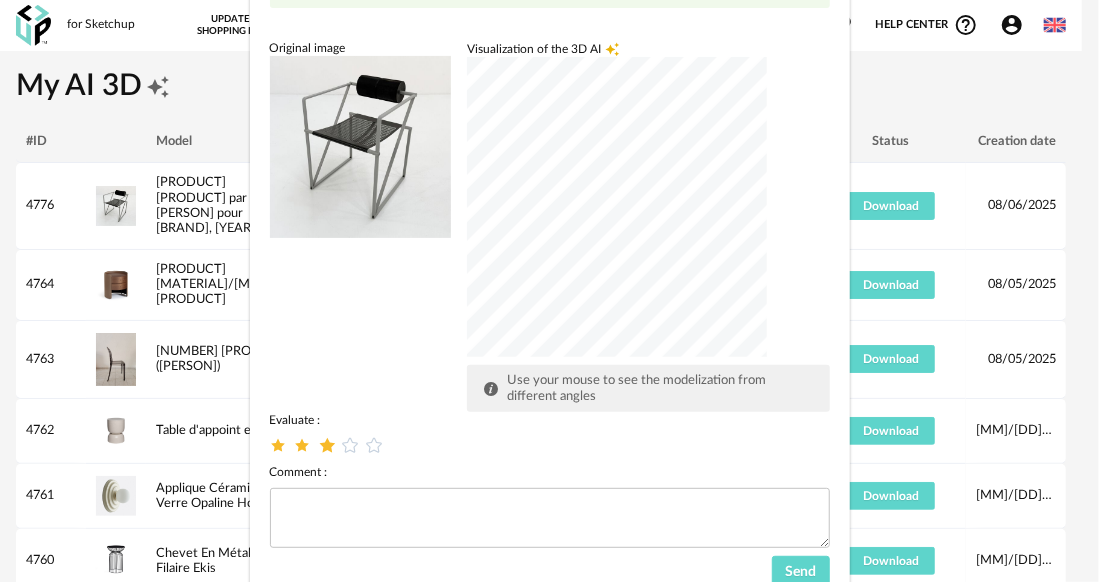 click at bounding box center [326, 445] 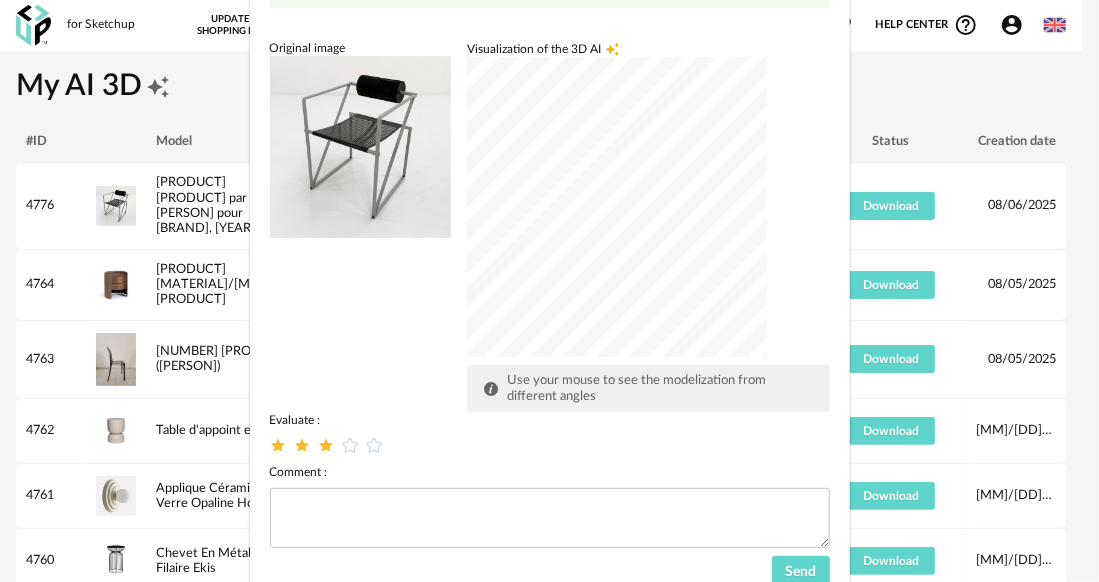 click at bounding box center [617, 207] 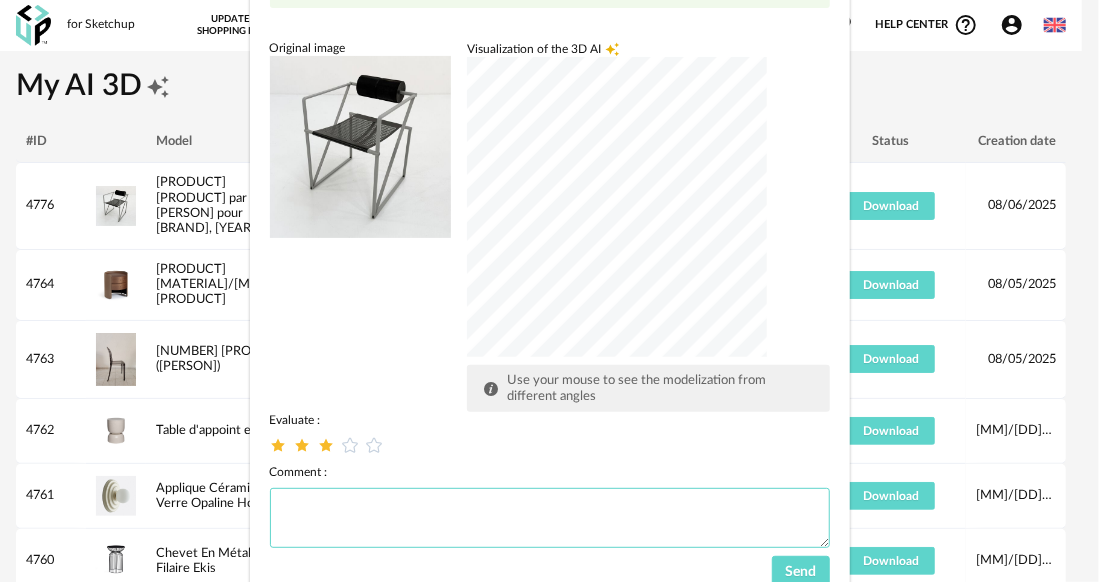 click at bounding box center [550, 518] 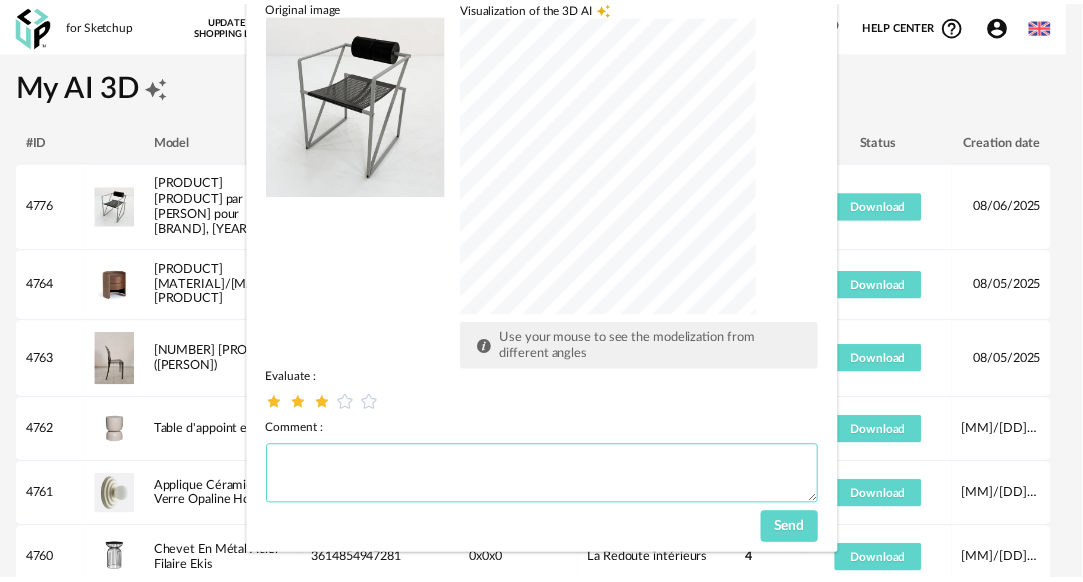 scroll, scrollTop: 230, scrollLeft: 0, axis: vertical 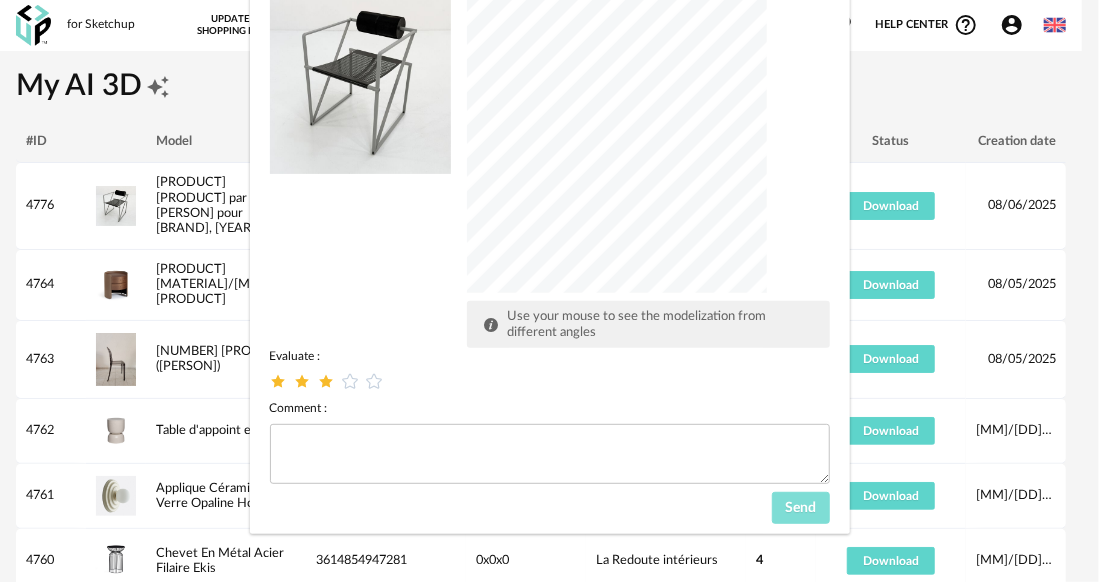click on "Send" at bounding box center [801, 508] 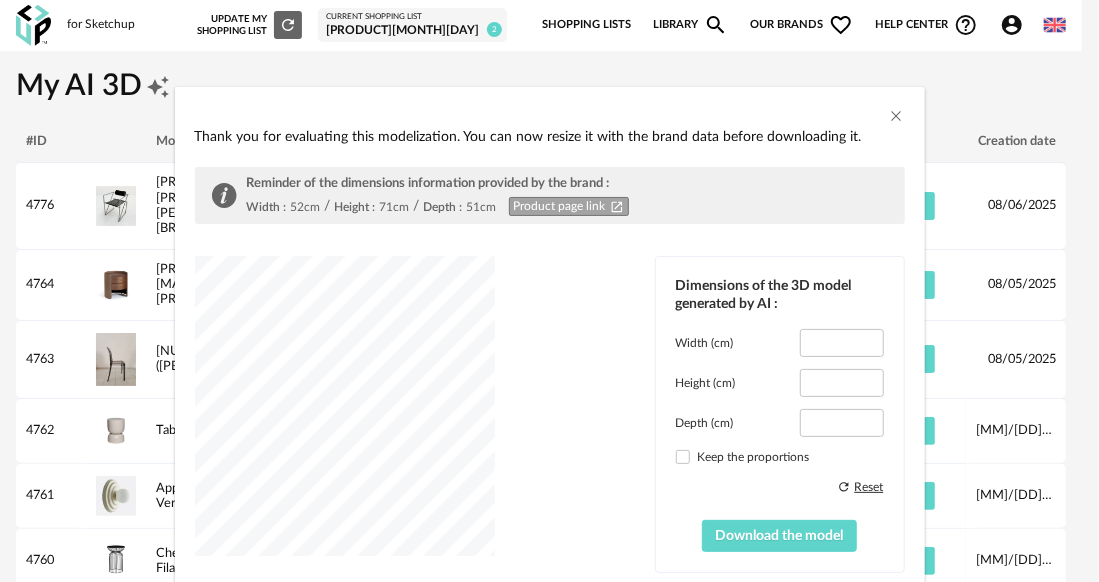 type on "****" 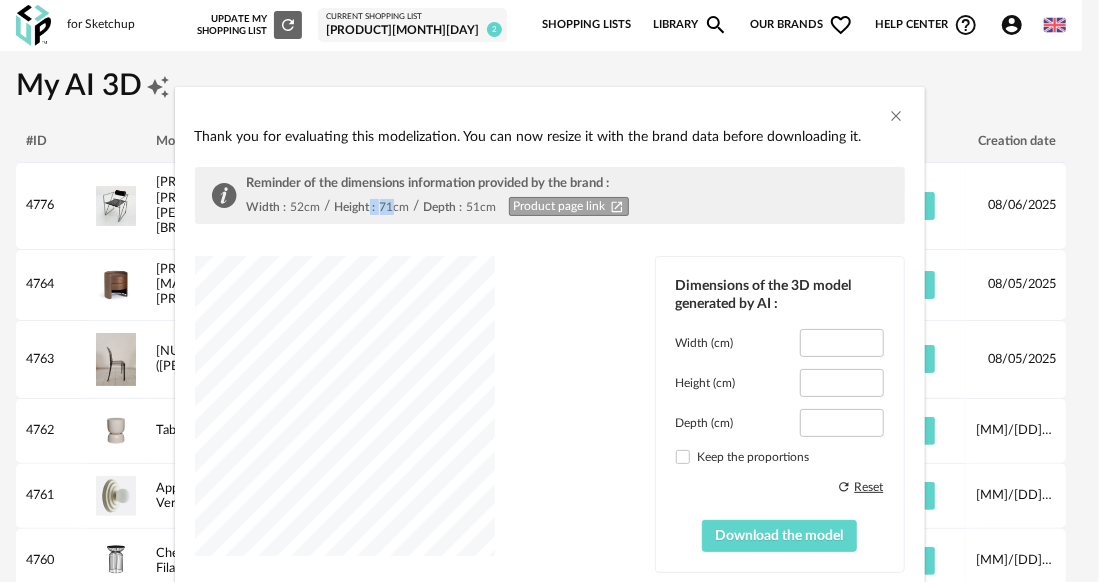 drag, startPoint x: 360, startPoint y: 207, endPoint x: 382, endPoint y: 206, distance: 22.022715 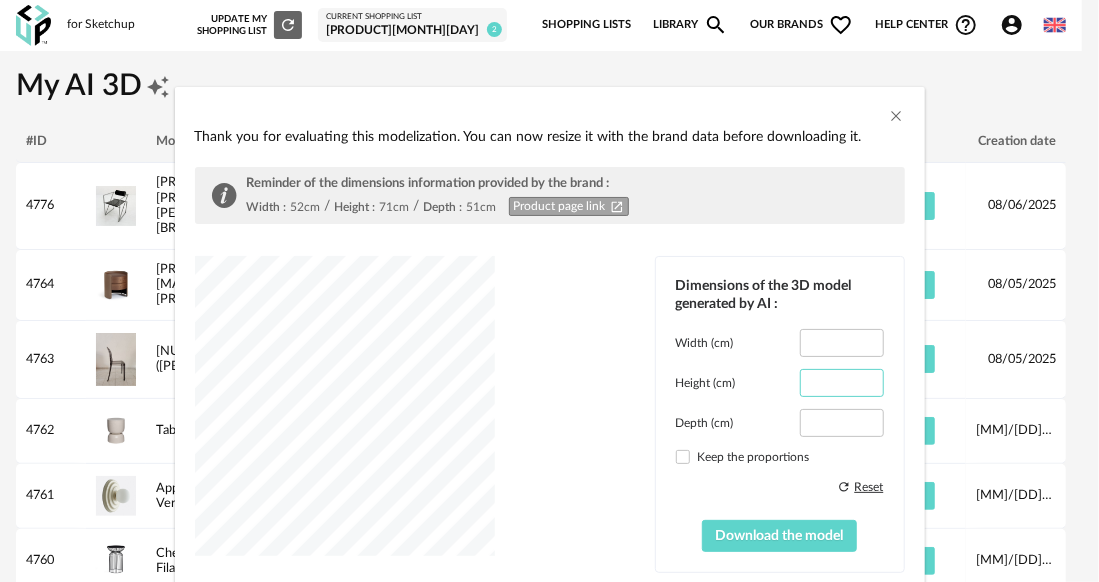 drag, startPoint x: 802, startPoint y: 382, endPoint x: 821, endPoint y: 385, distance: 19.235384 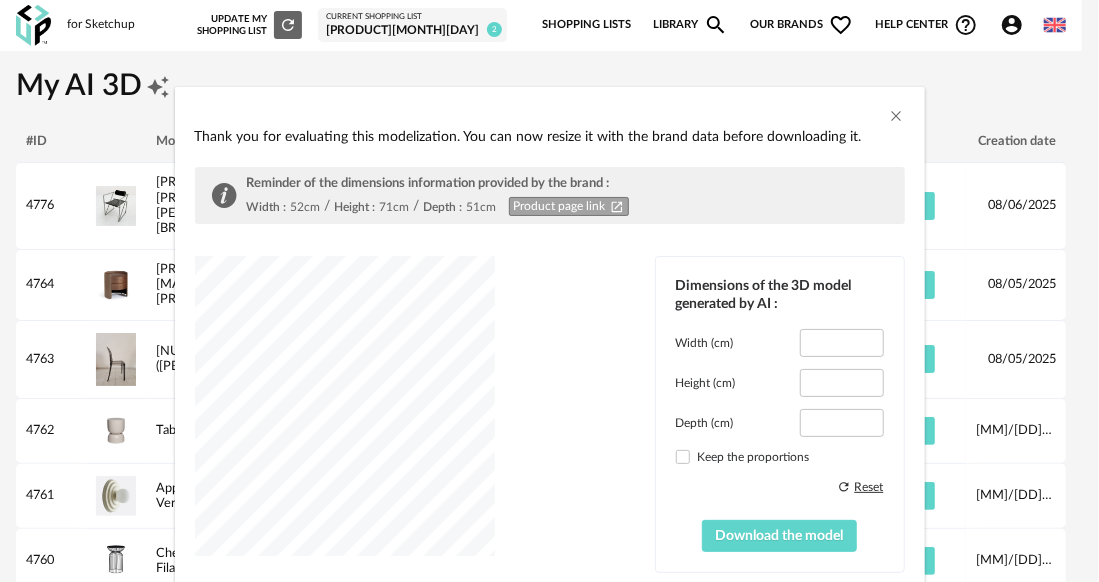 click on "52cm" at bounding box center (306, 207) 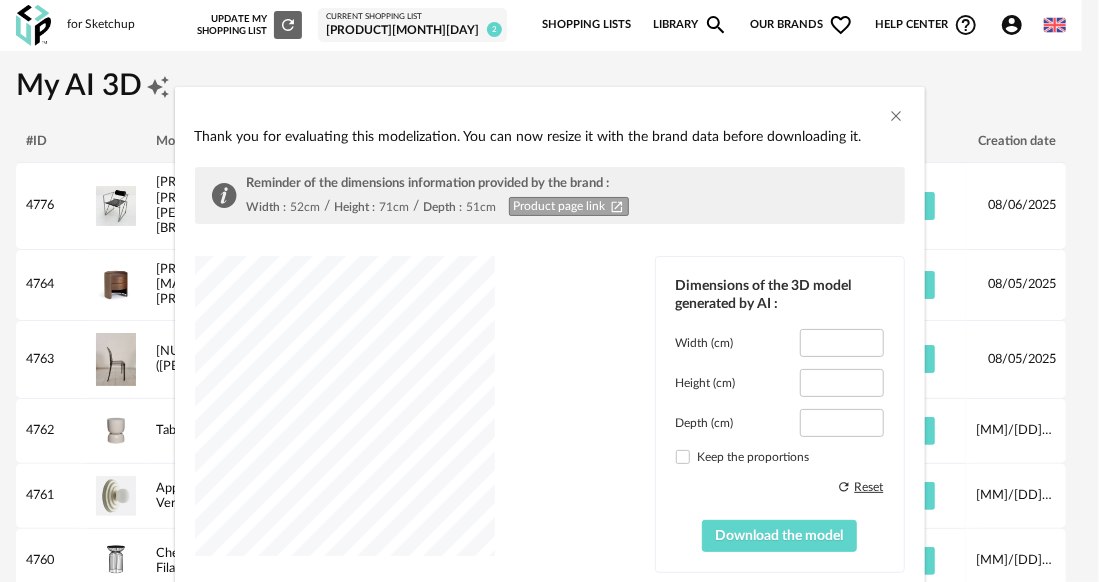 click on "51cm" at bounding box center [482, 207] 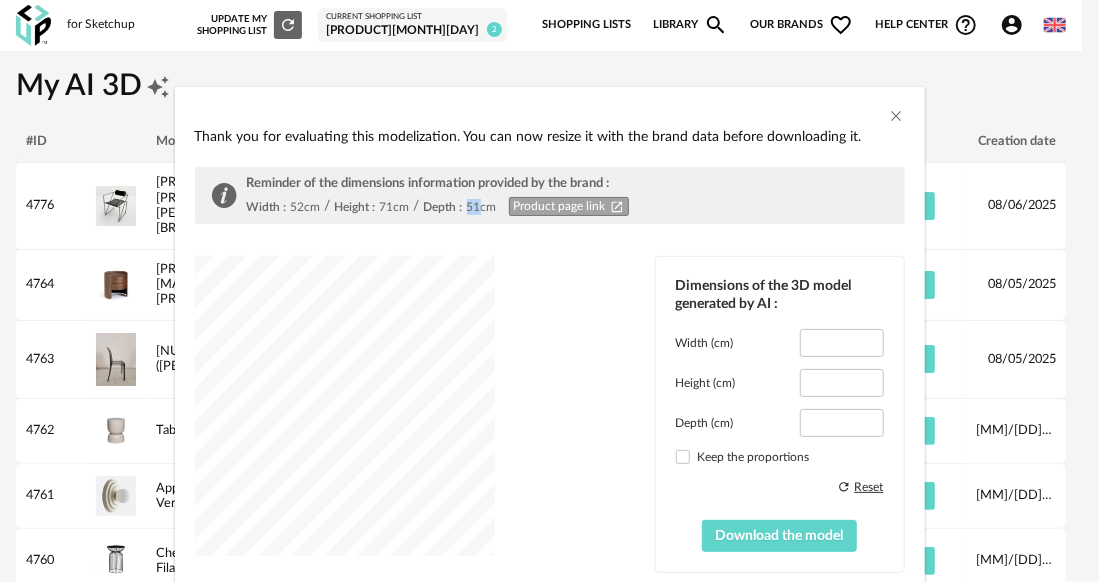 drag, startPoint x: 458, startPoint y: 203, endPoint x: 470, endPoint y: 204, distance: 12.0415945 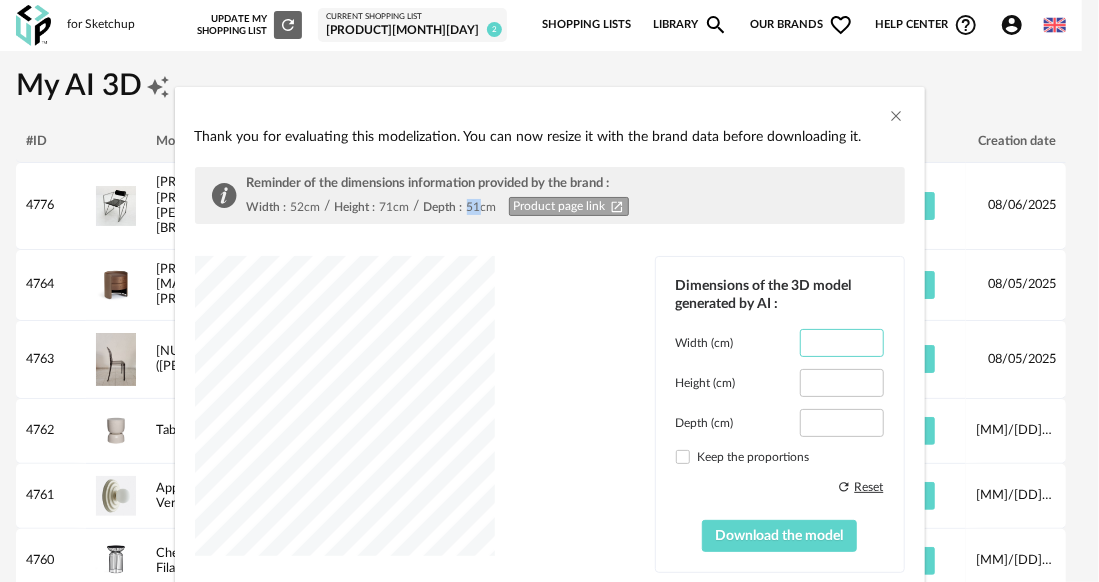click on "****" at bounding box center (841, 343) 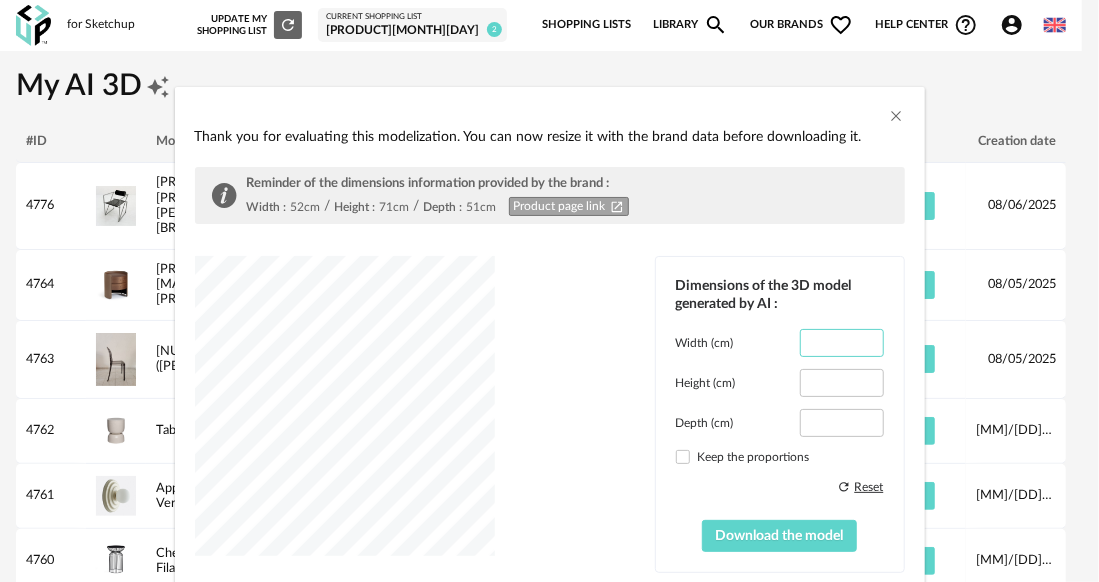 drag, startPoint x: 836, startPoint y: 338, endPoint x: 816, endPoint y: 339, distance: 20.024984 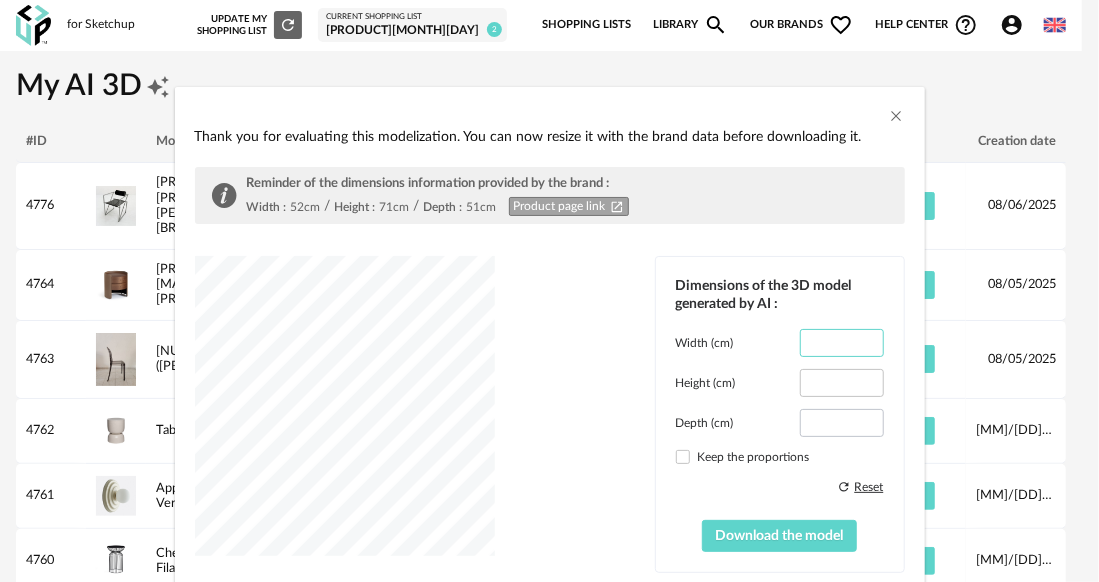 type on "**" 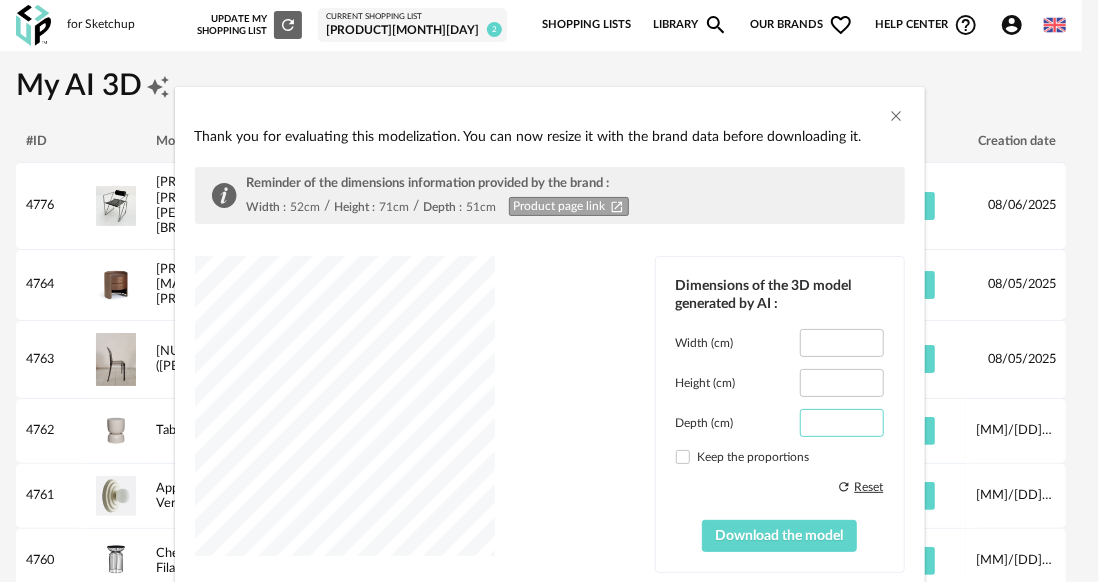 drag, startPoint x: 833, startPoint y: 420, endPoint x: 812, endPoint y: 420, distance: 21 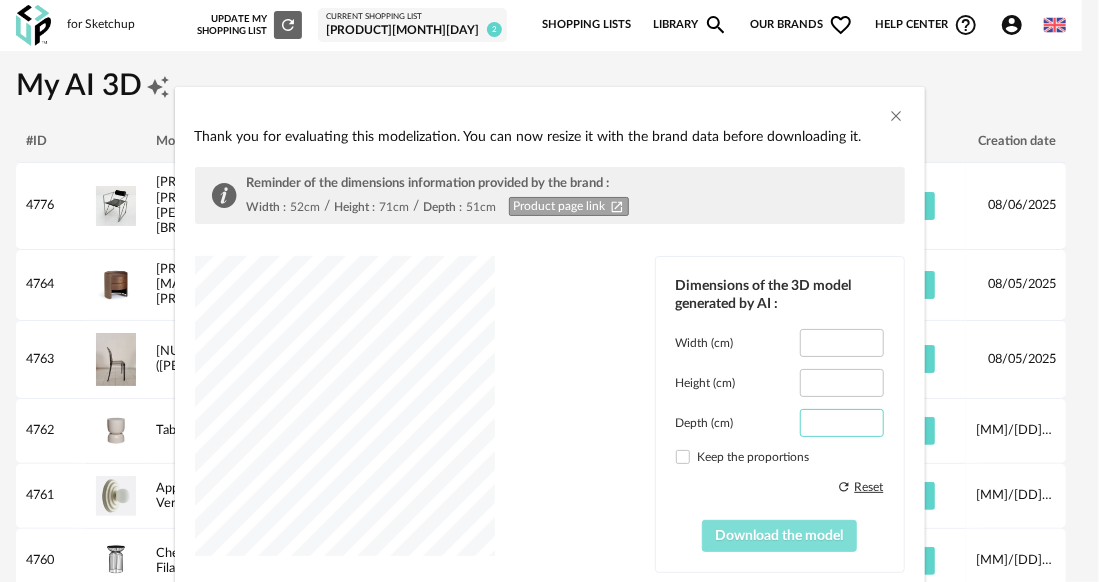 type on "**" 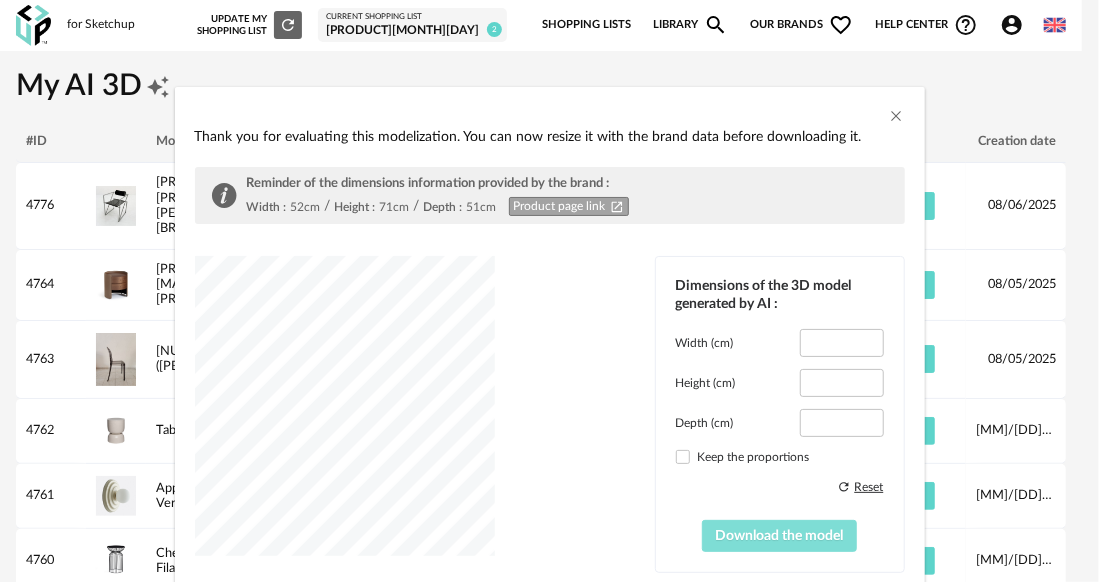 click on "Download the model" at bounding box center (779, 536) 